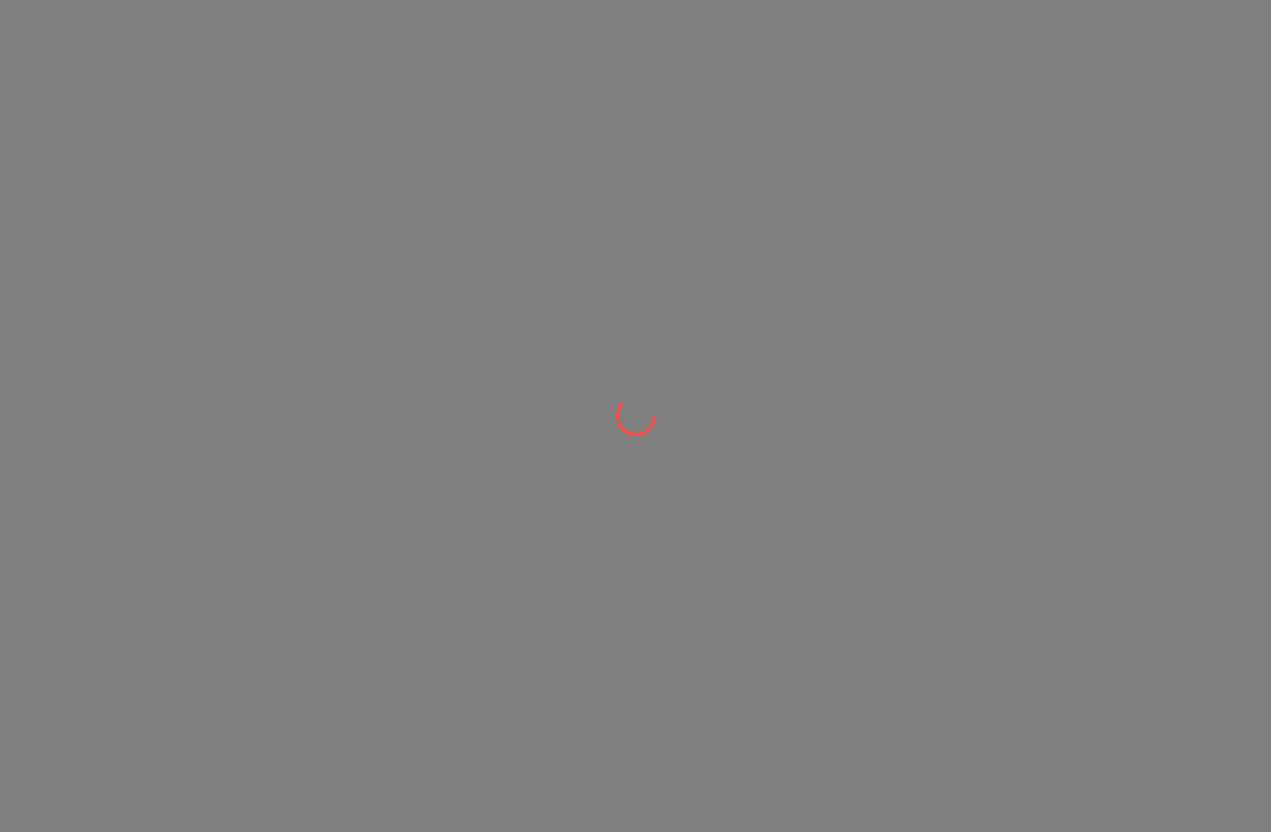 scroll, scrollTop: 0, scrollLeft: 0, axis: both 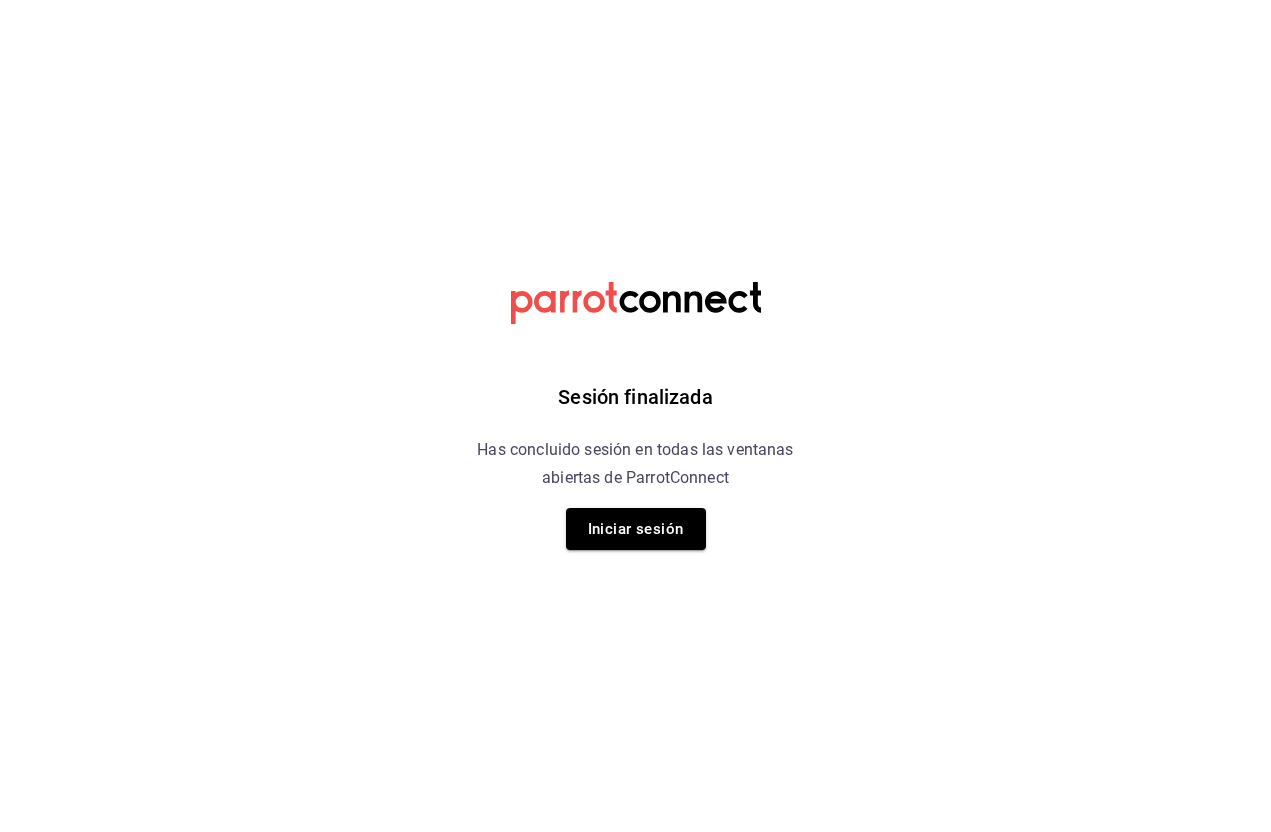 click on "Iniciar sesión" at bounding box center (636, 529) 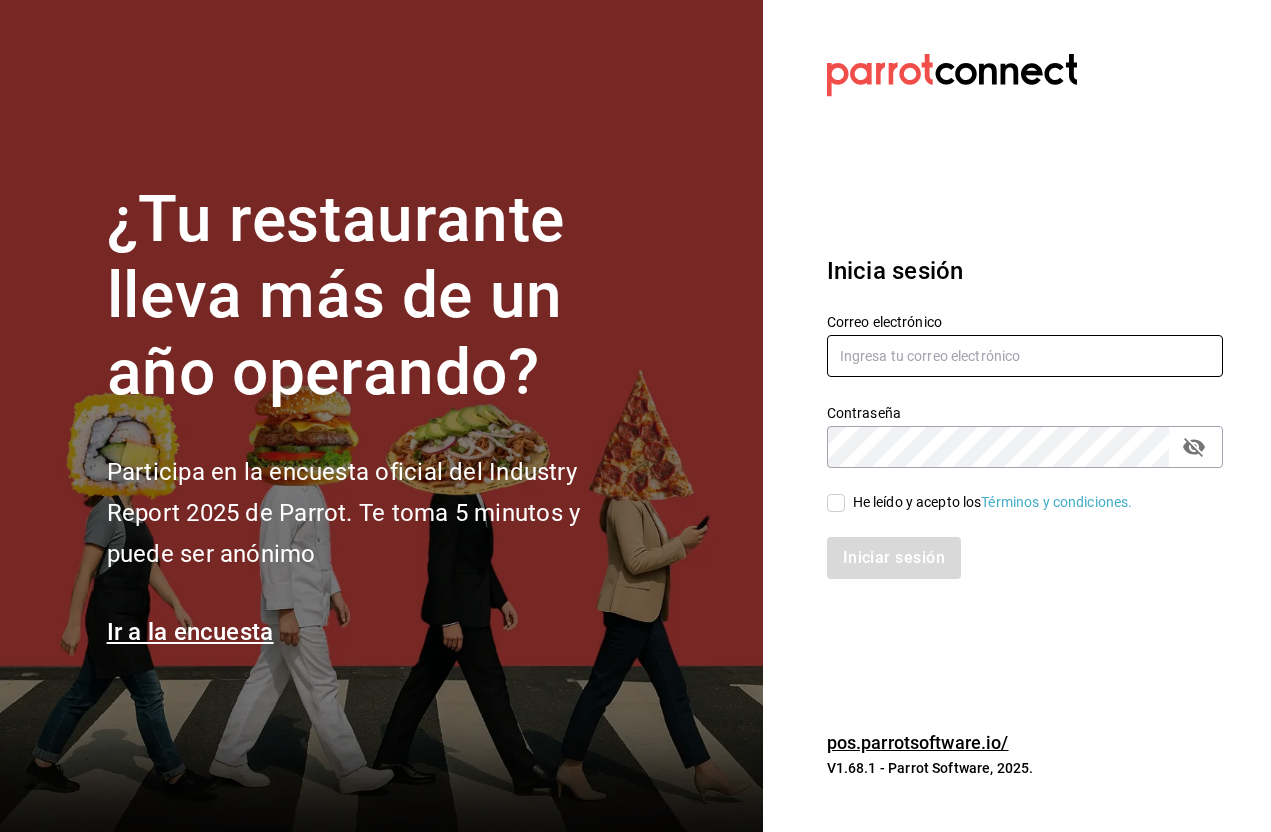 click at bounding box center (1025, 356) 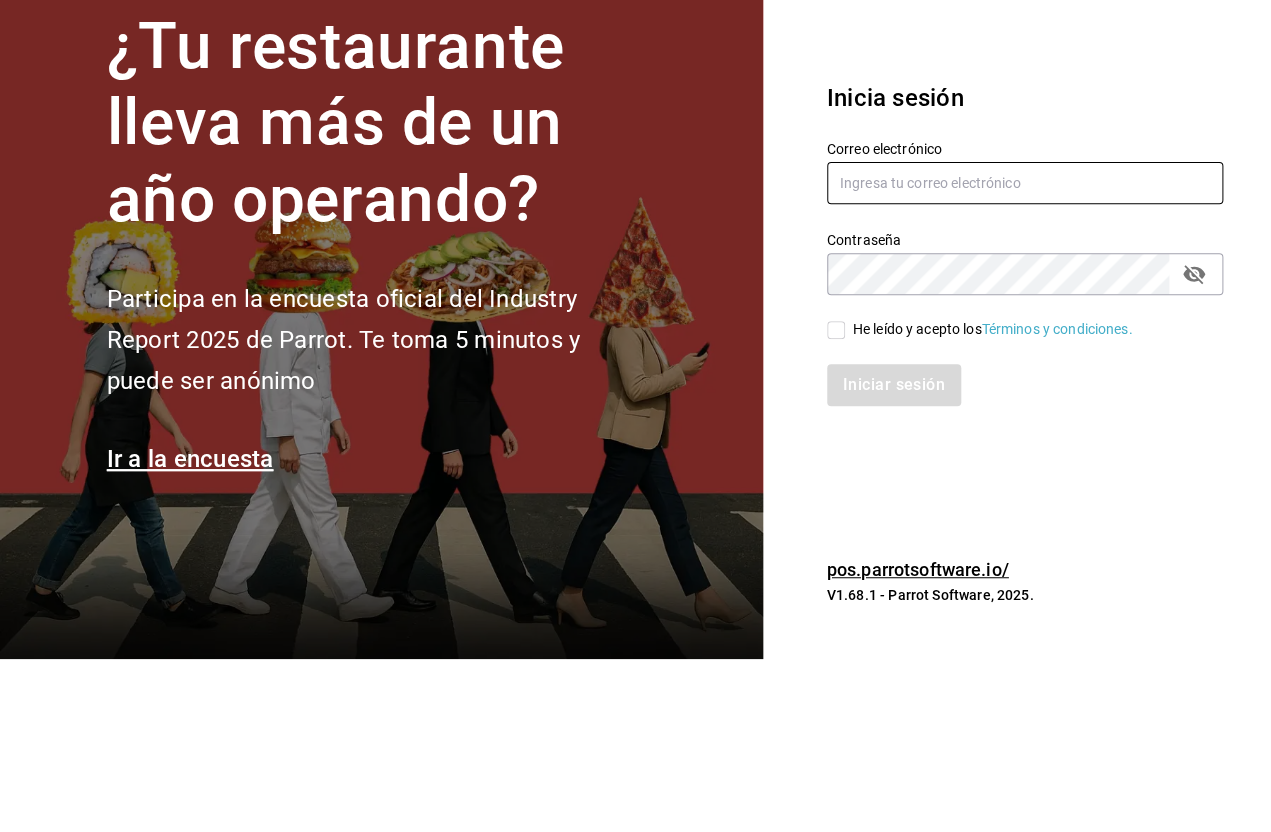 type on "jorge.cruz@grupocosteno.com" 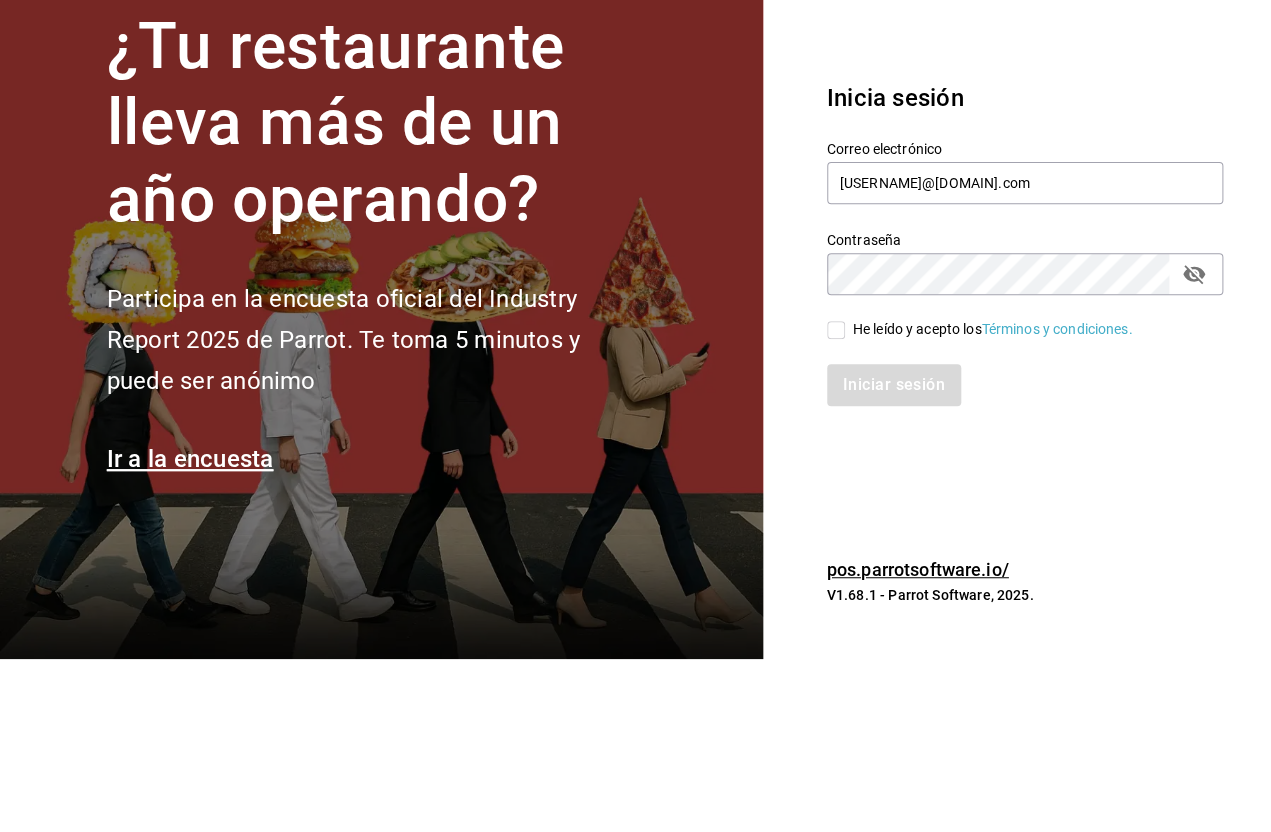 scroll, scrollTop: 77, scrollLeft: 0, axis: vertical 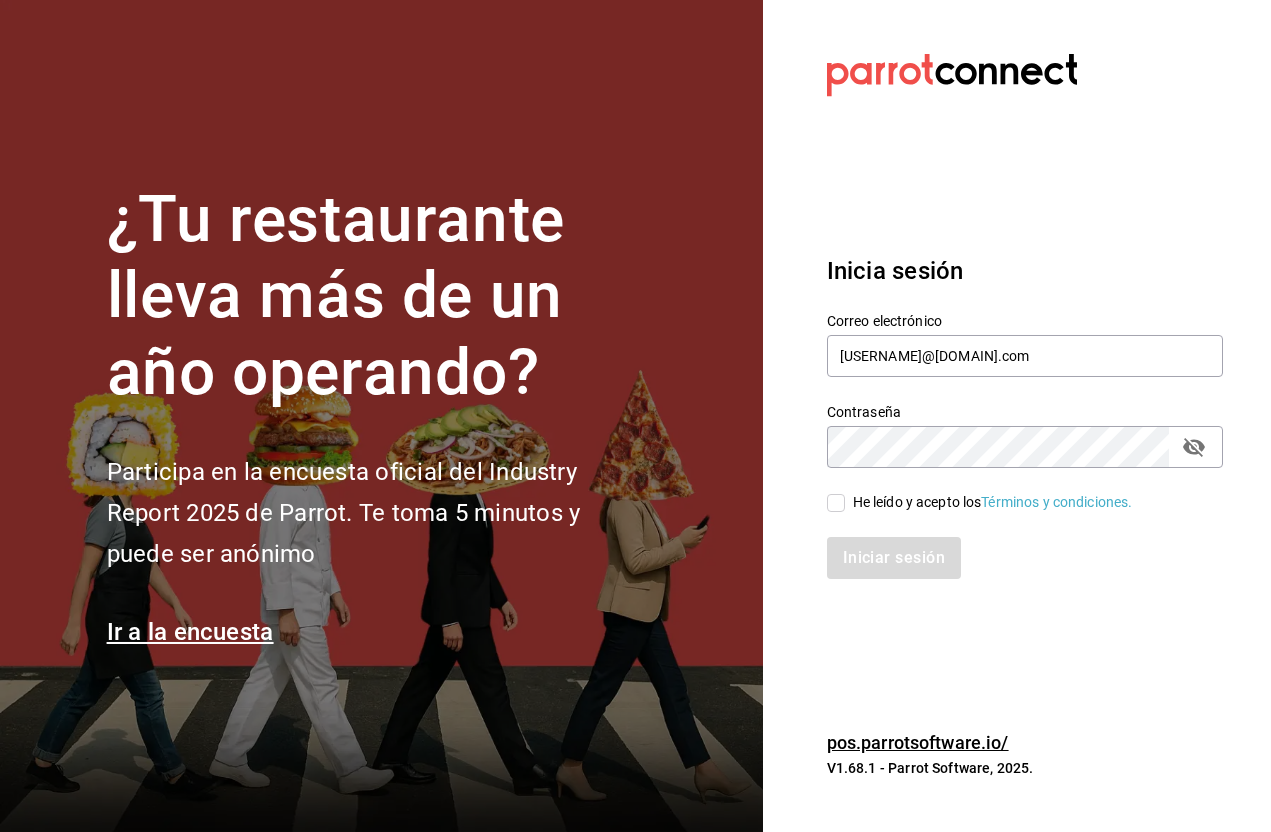 click 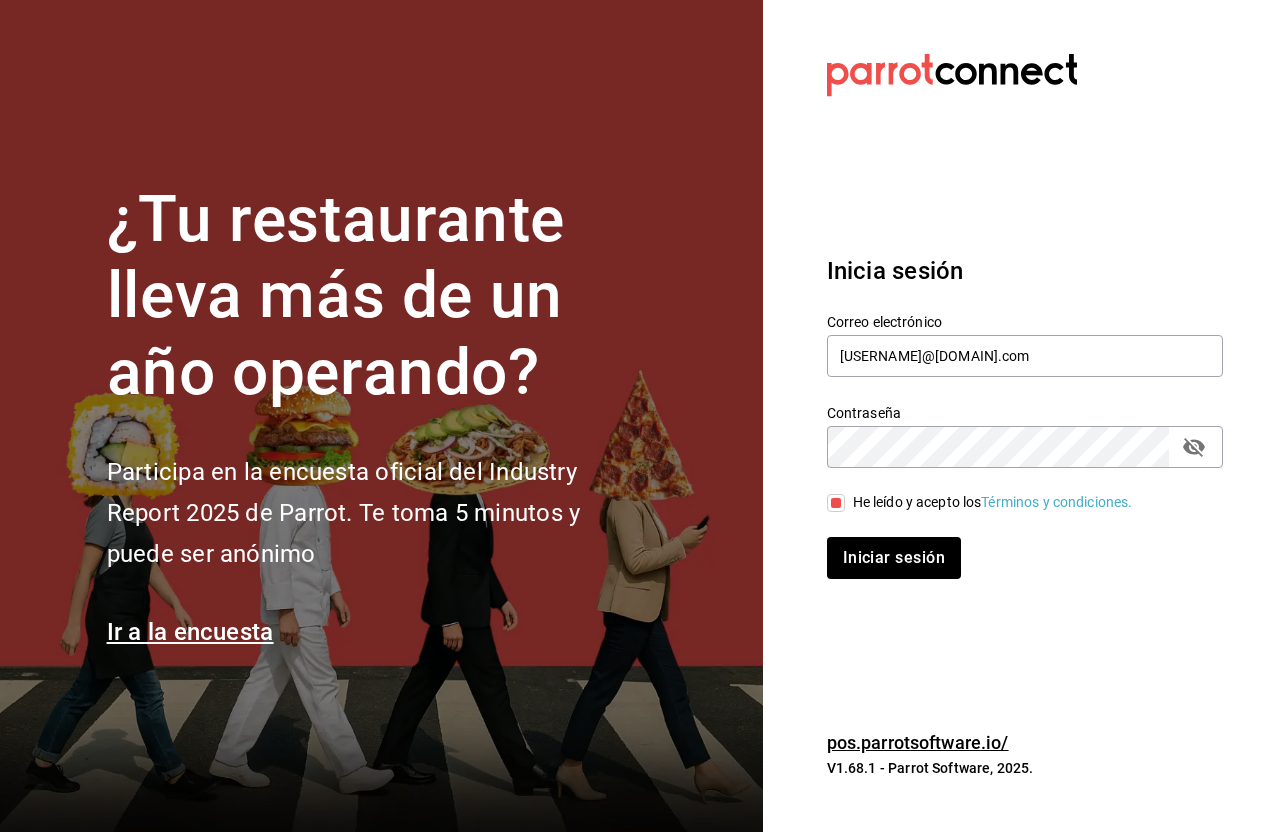 click on "He leído y acepto los  Términos y condiciones." at bounding box center (836, 503) 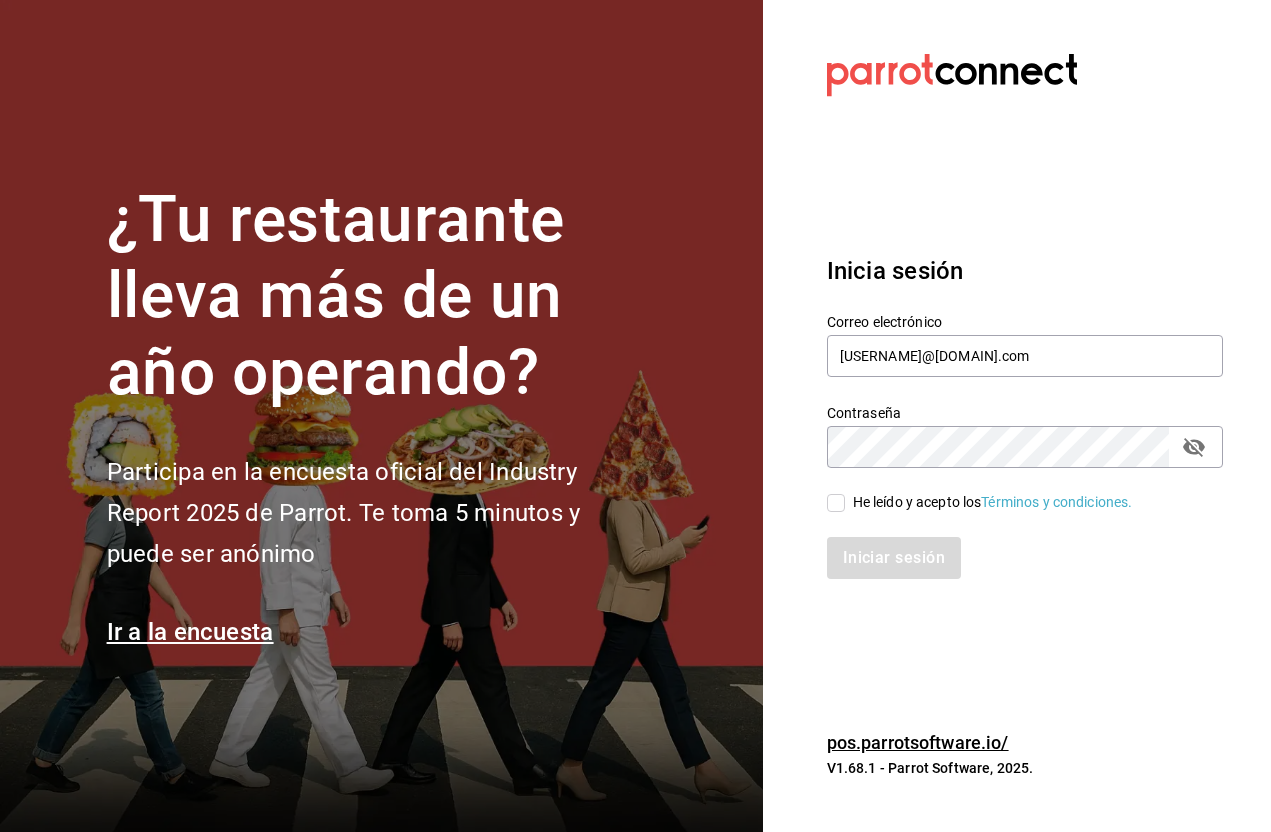 click on "He leído y acepto los  Términos y condiciones." at bounding box center (836, 503) 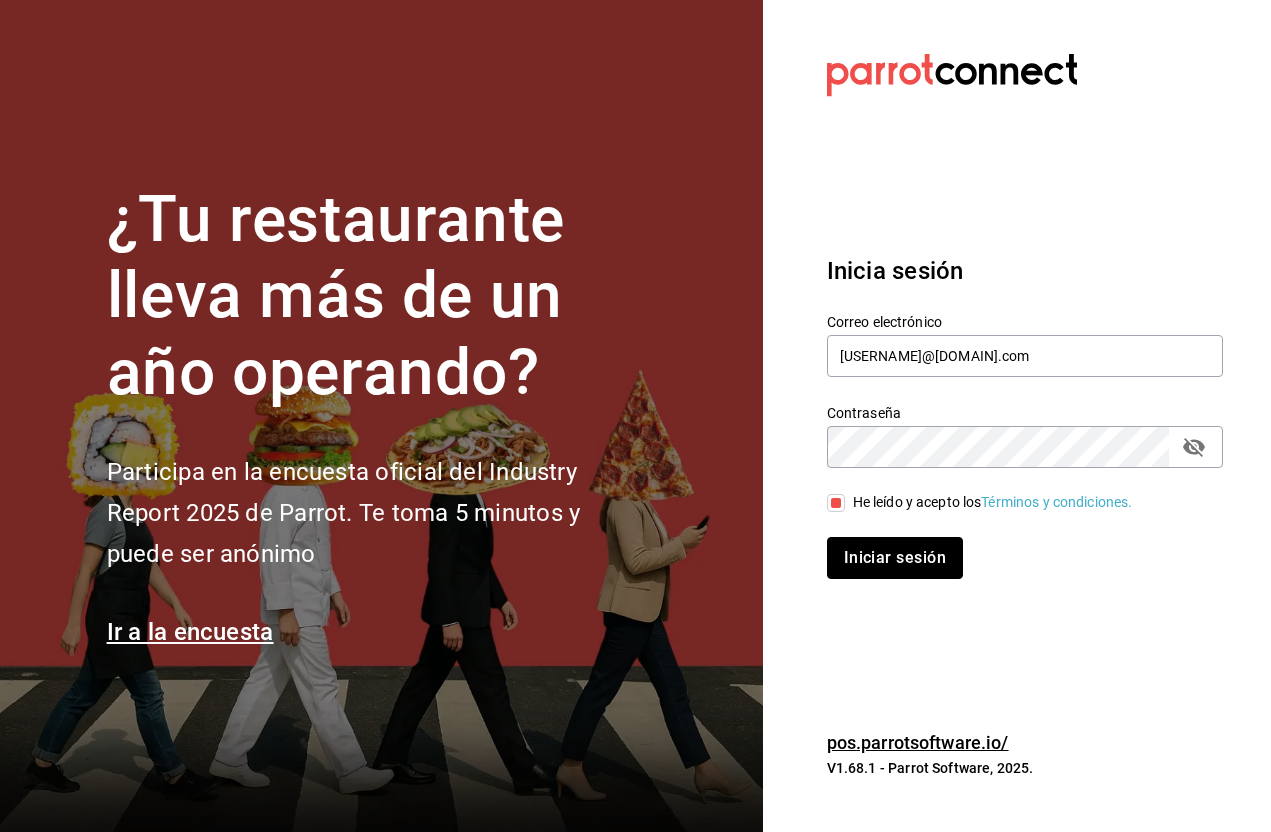 click on "Iniciar sesión" at bounding box center (895, 558) 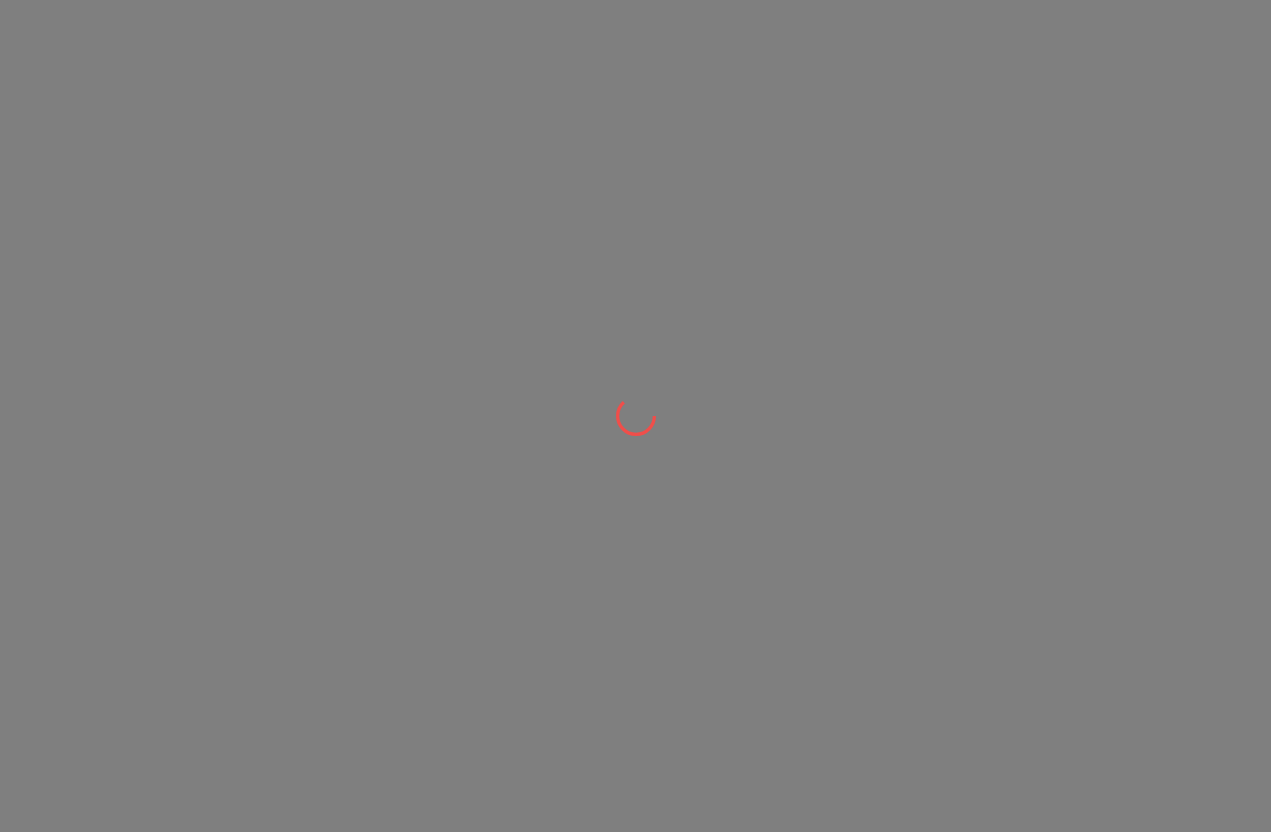 scroll, scrollTop: 0, scrollLeft: 0, axis: both 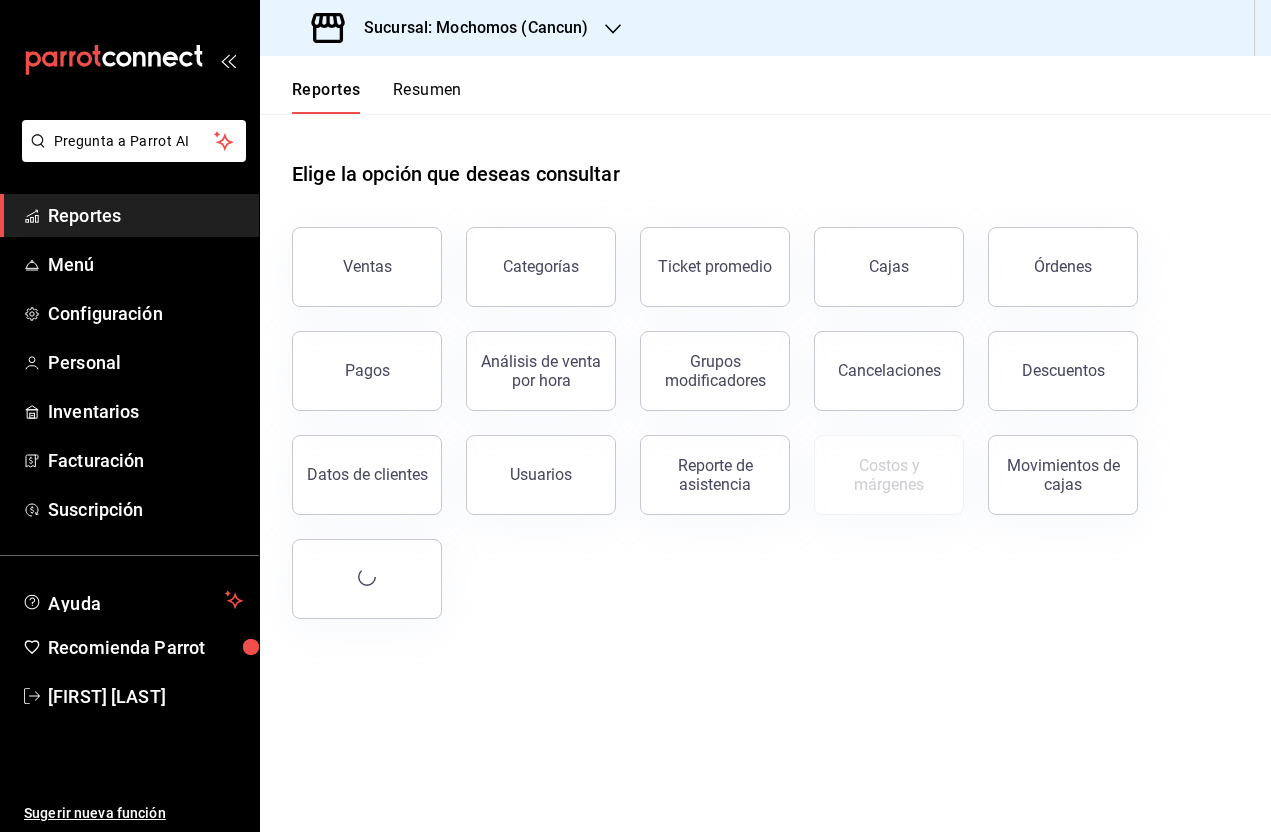 click on "Sucursal: Mochomos (Cancun)" at bounding box center [452, 28] 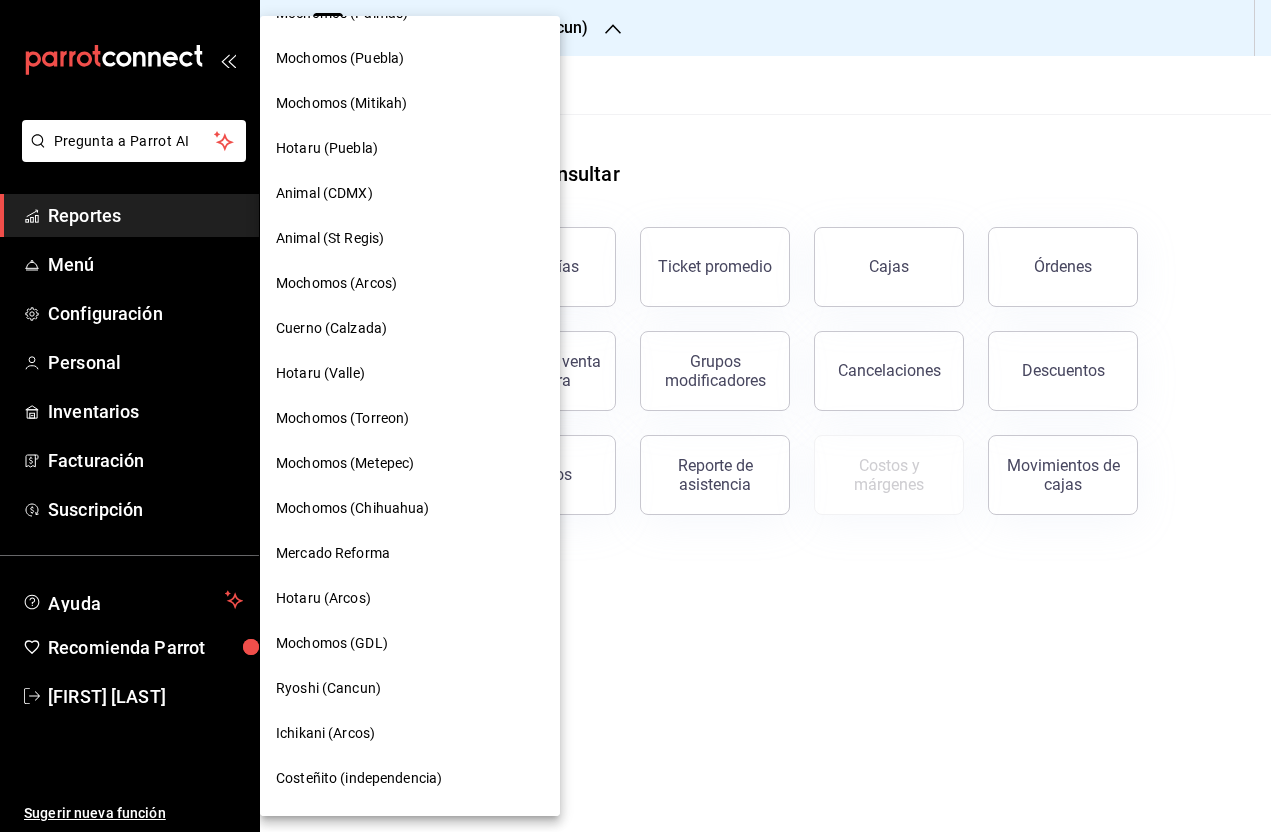 scroll, scrollTop: 698, scrollLeft: 0, axis: vertical 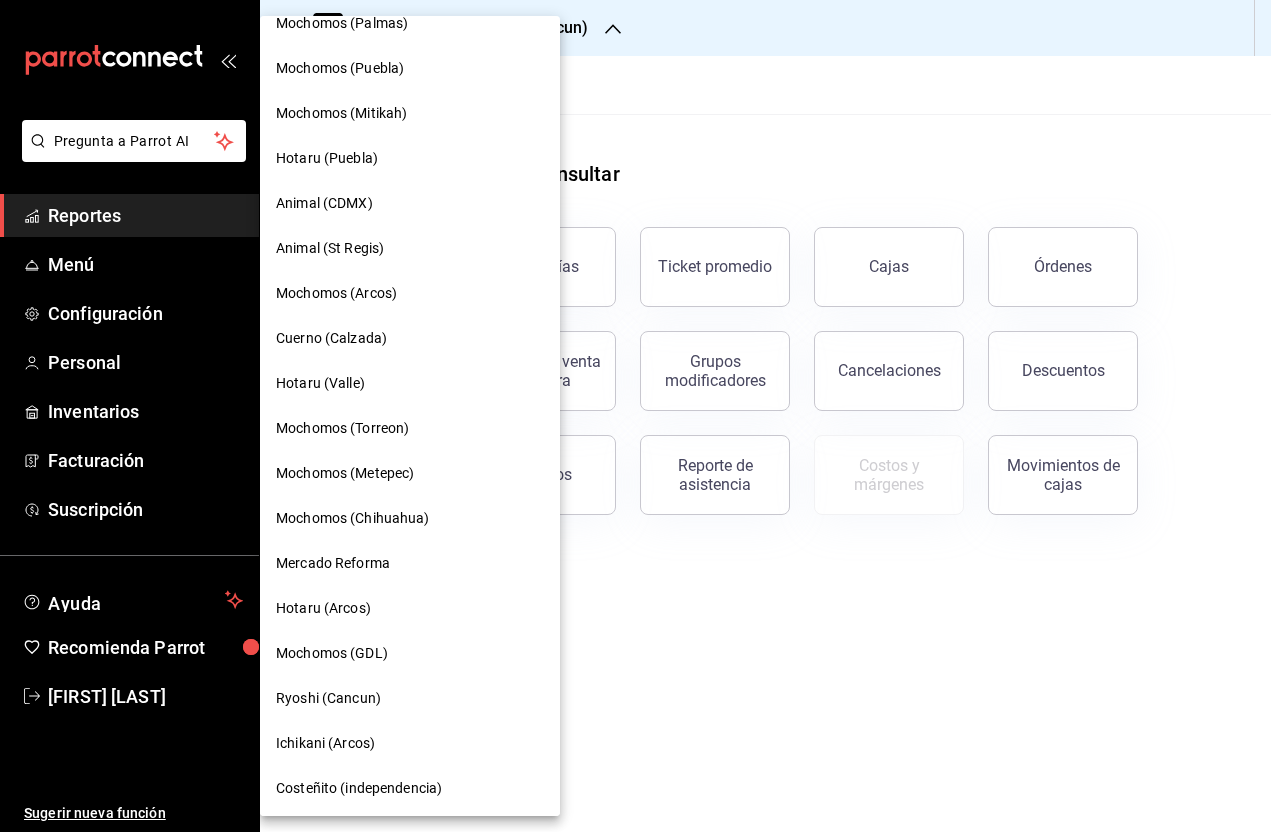 click on "Mochomos (Metepec)" at bounding box center (410, 473) 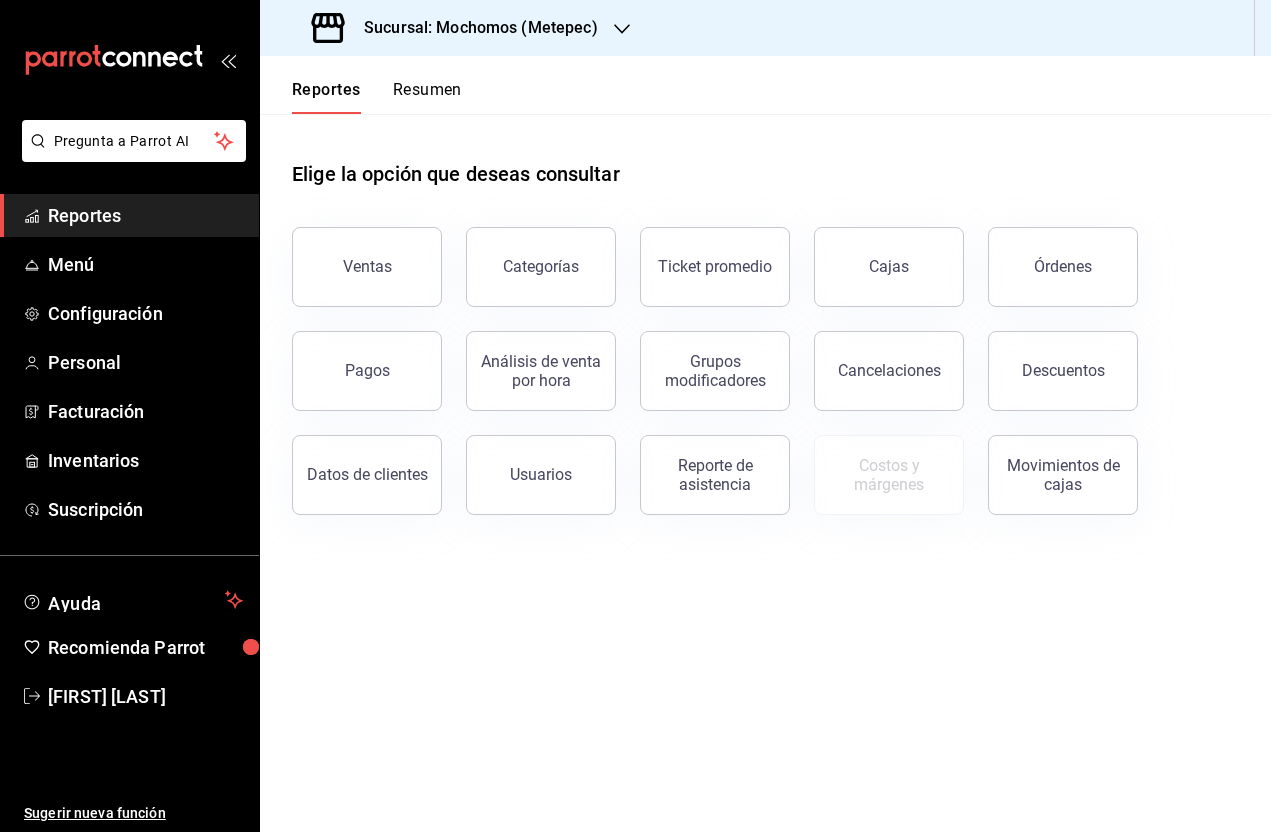 click on "Personal" at bounding box center (145, 362) 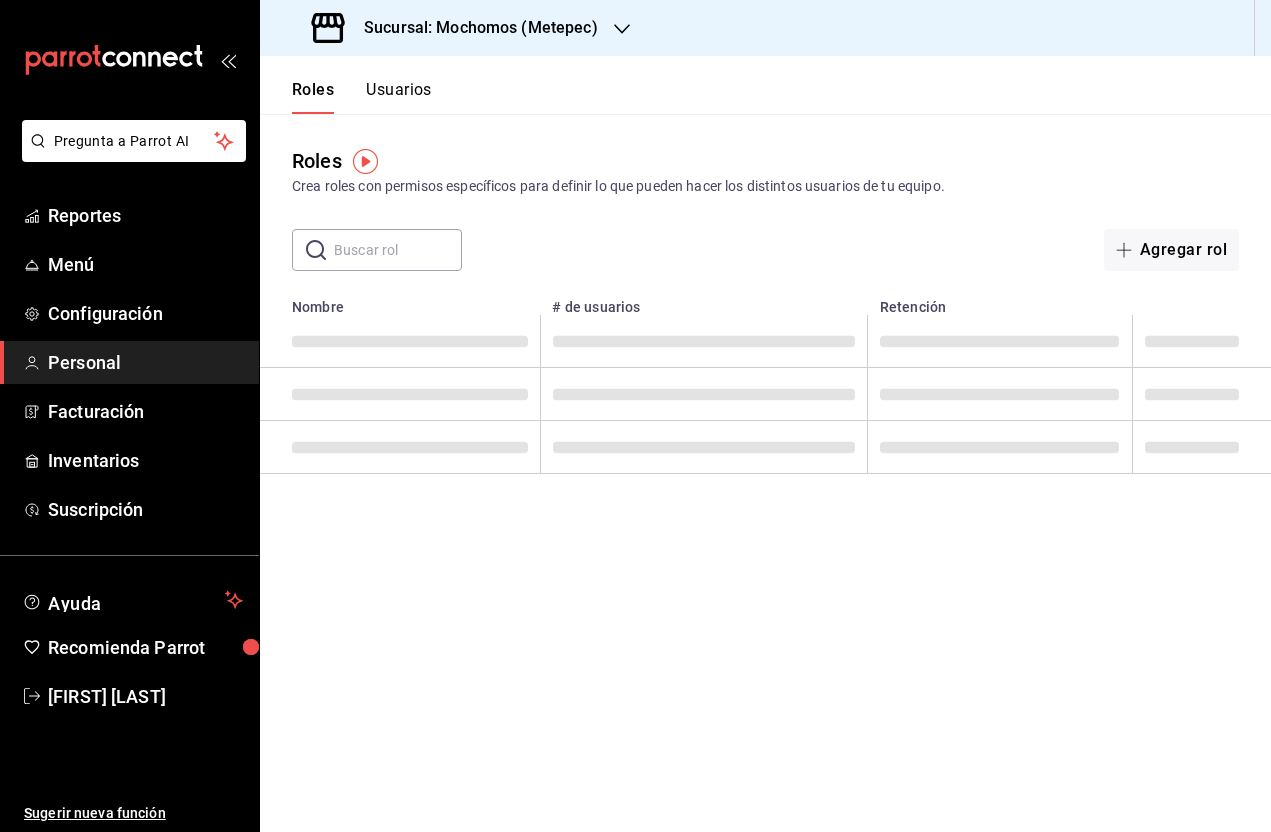 click on "Usuarios" at bounding box center (399, 97) 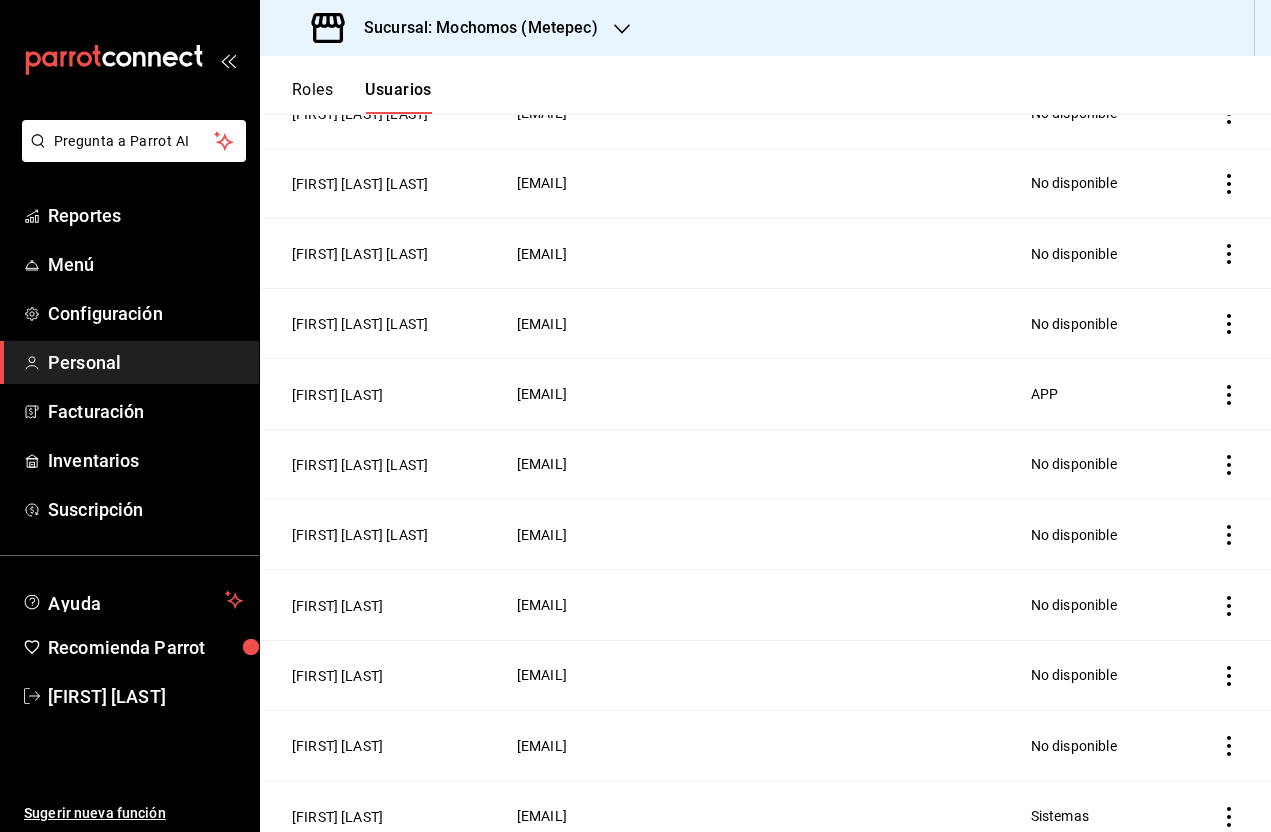 scroll, scrollTop: 2907, scrollLeft: 0, axis: vertical 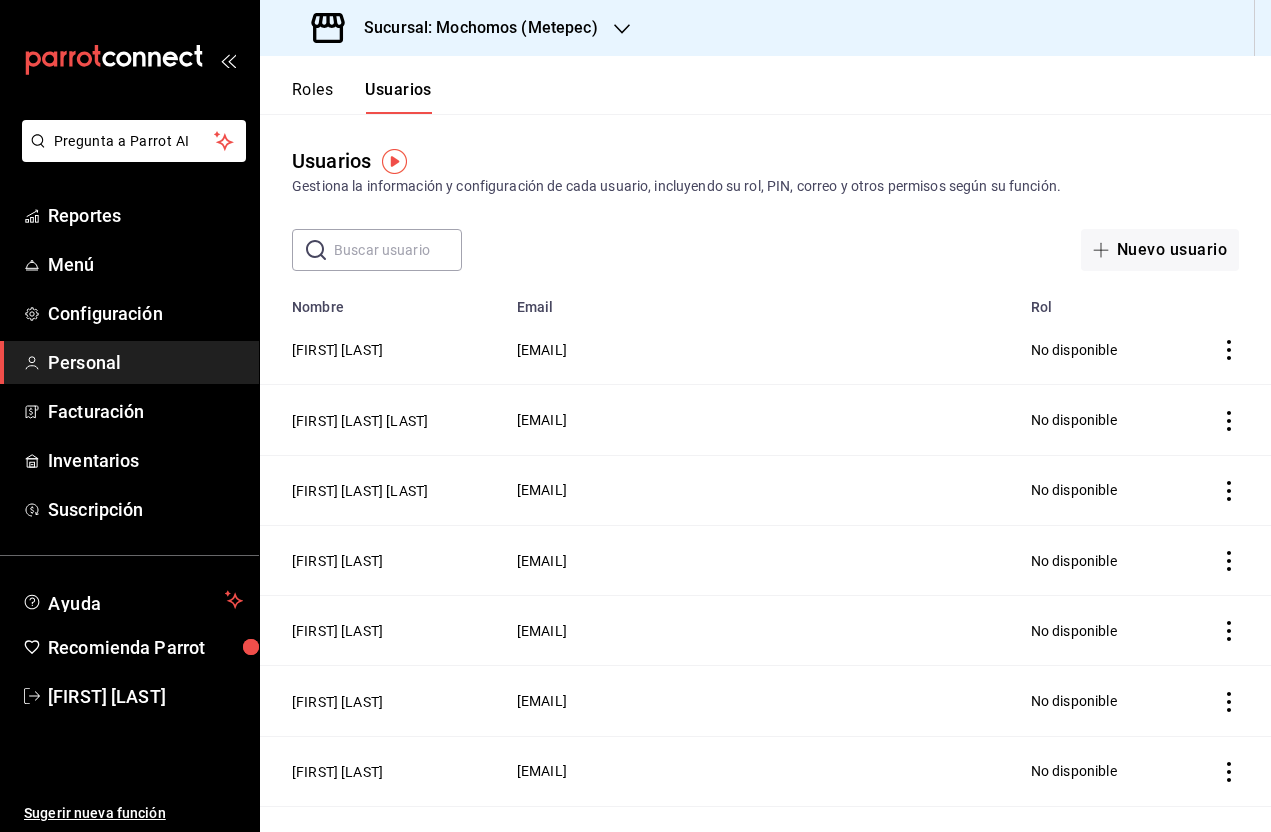 click at bounding box center [398, 250] 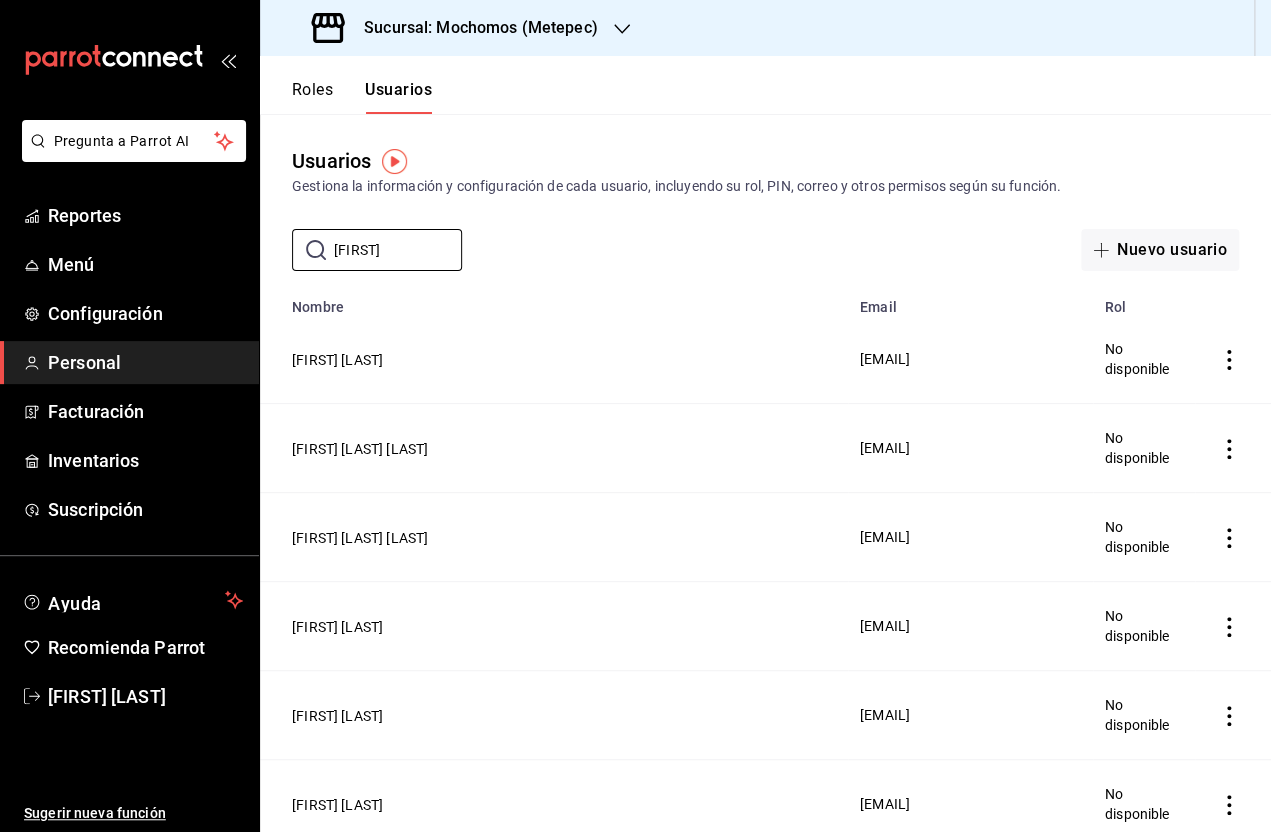 click on "Usuarios Gestiona la información y configuración de cada usuario, incluyendo su rol, PIN, correo y otros permisos según su función. ​ Angeli ​ Nuevo usuario" at bounding box center [765, 192] 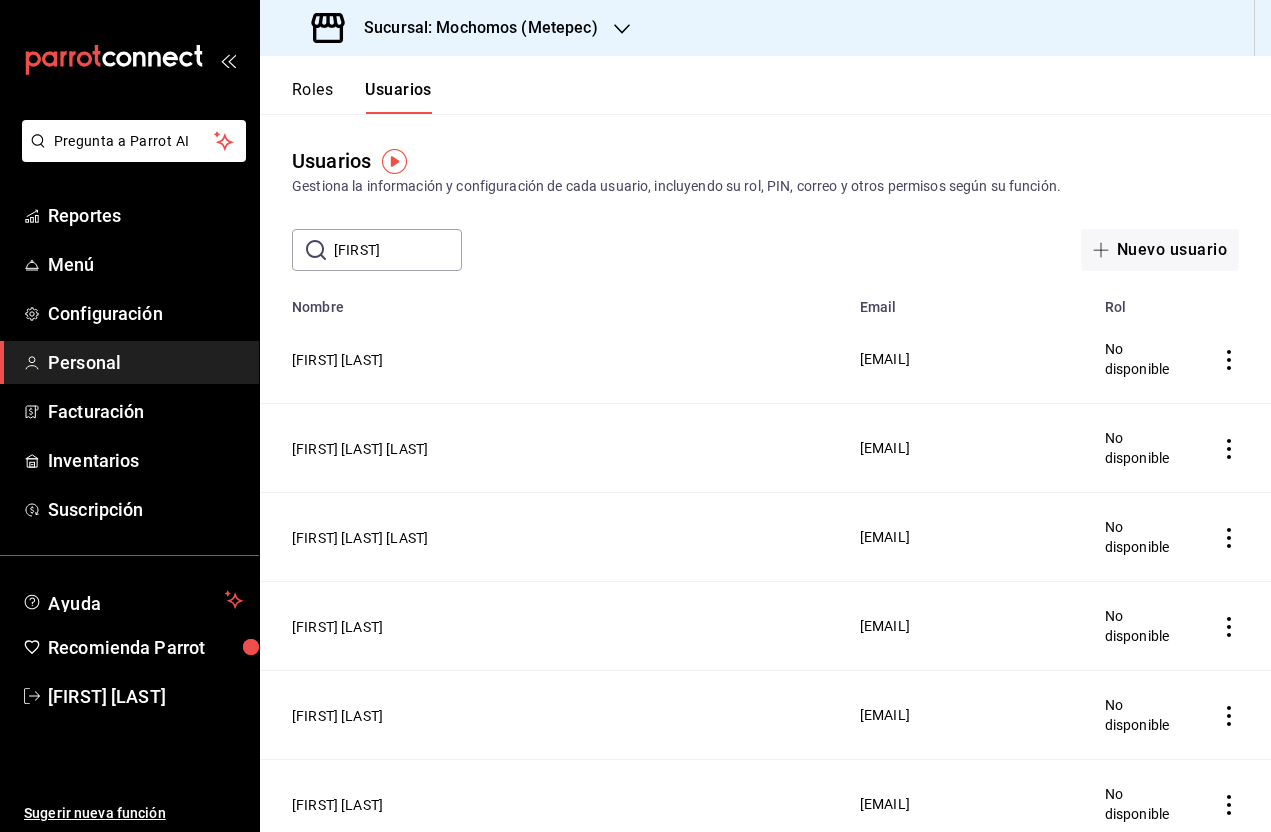 click on "Usuarios Gestiona la información y configuración de cada usuario, incluyendo su rol, PIN, correo y otros permisos según su función. ​ Angeli ​ Nuevo usuario" at bounding box center (765, 192) 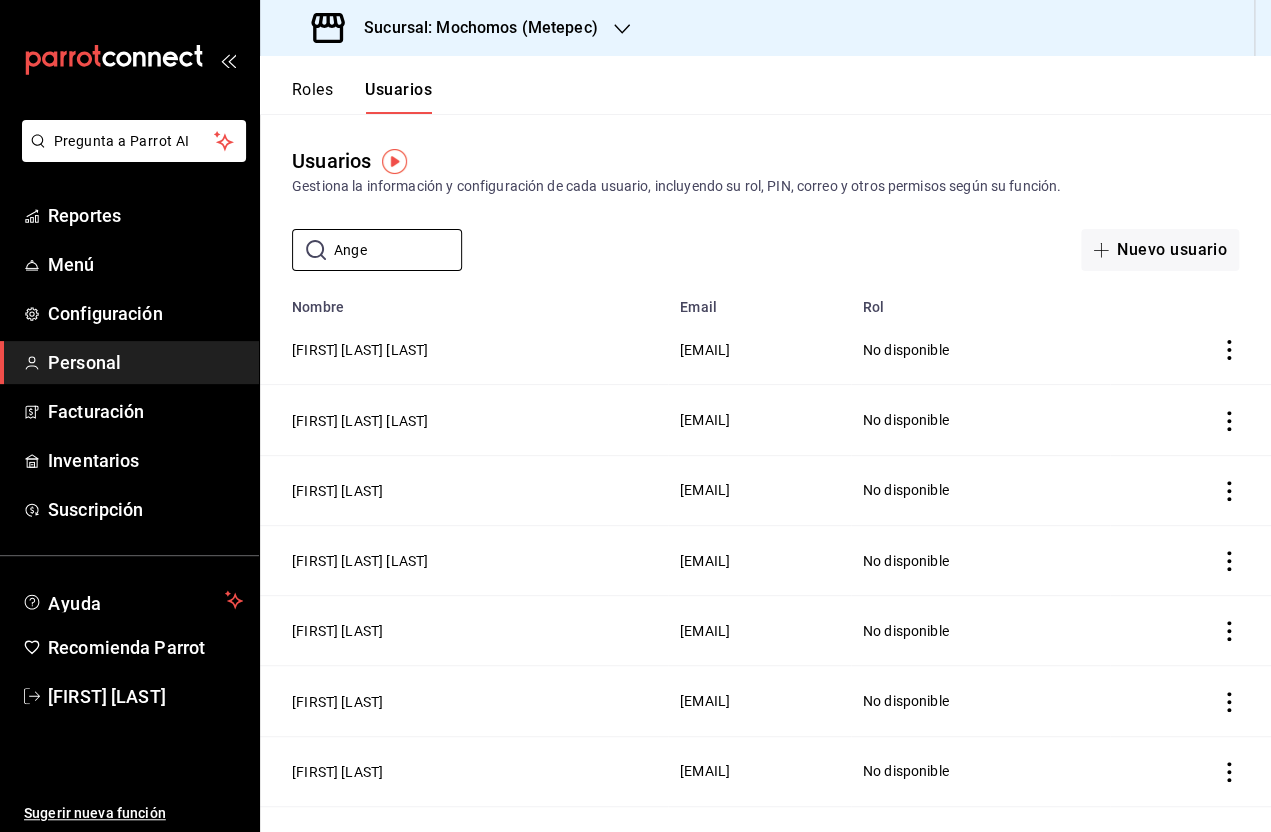 type on "Ange" 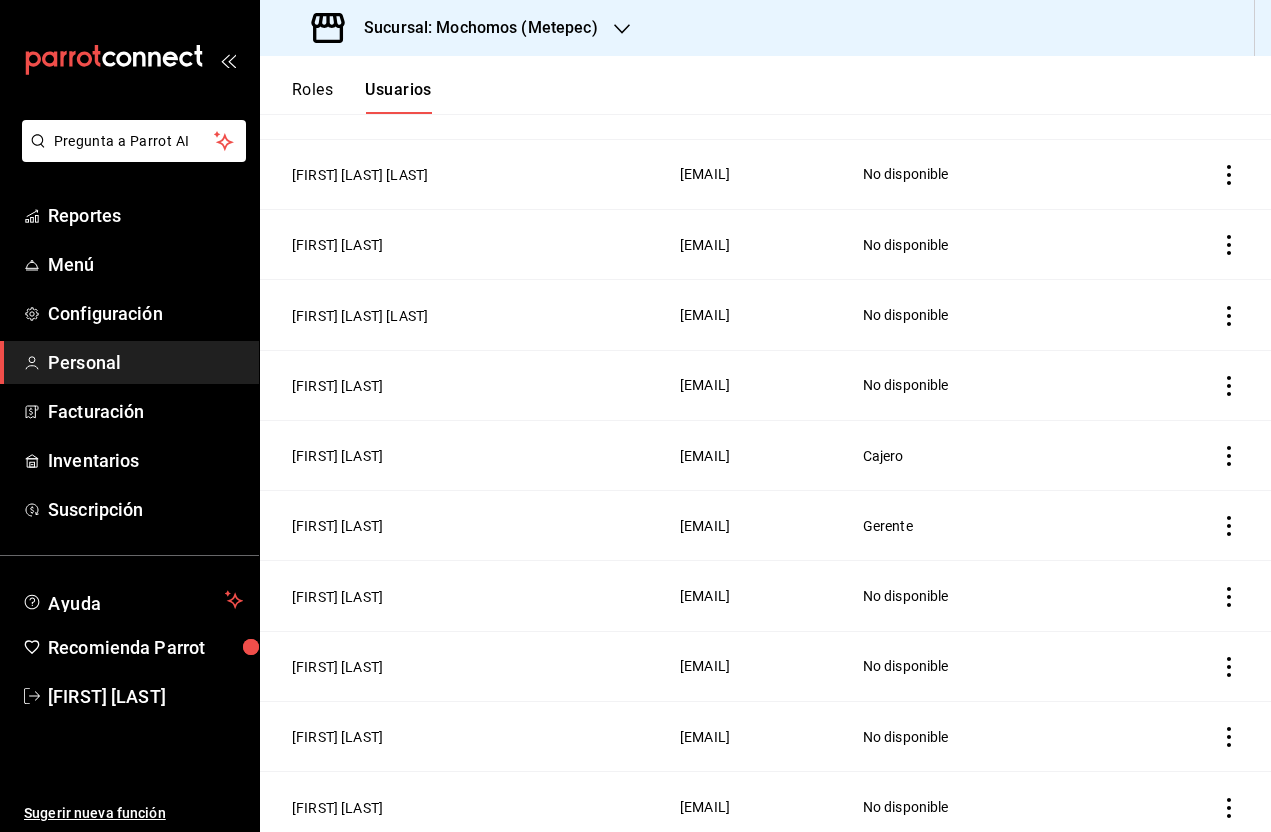 scroll, scrollTop: 807, scrollLeft: 0, axis: vertical 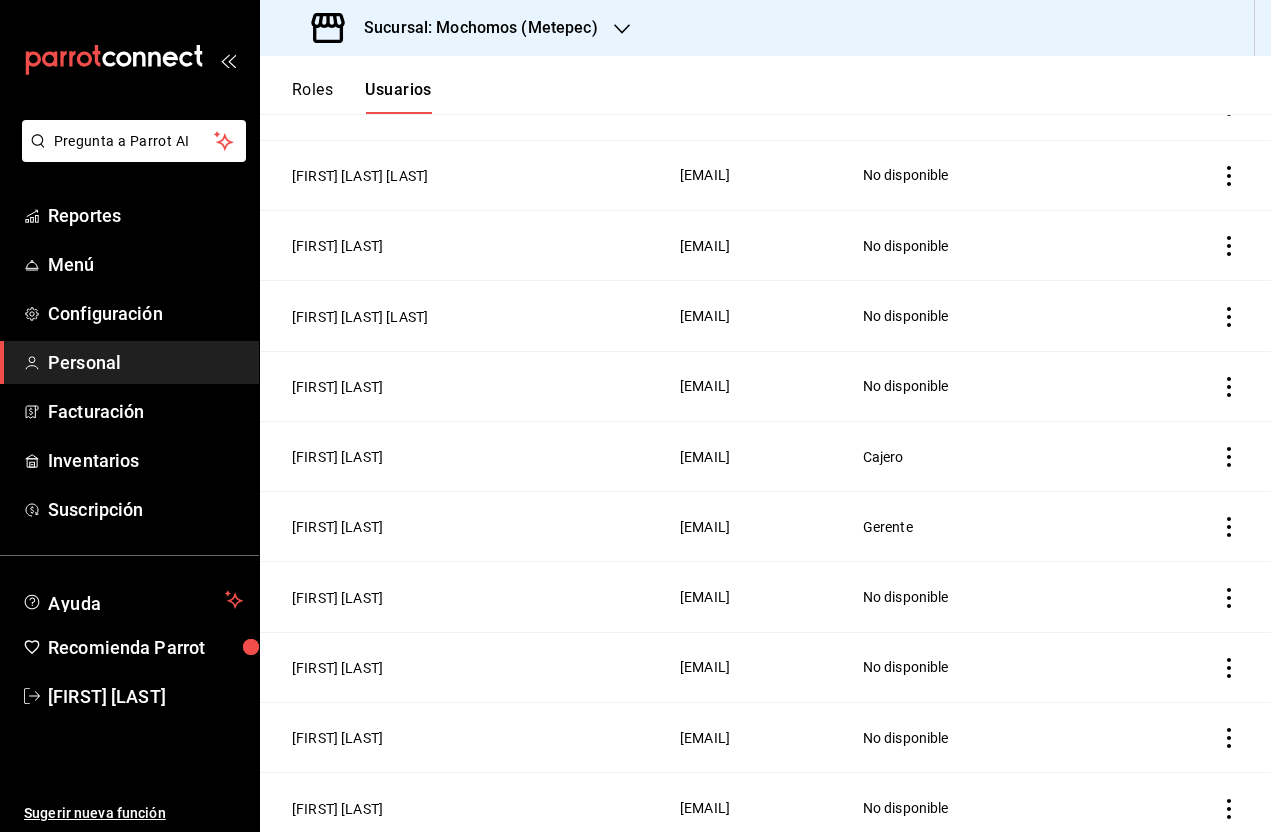 click on "[FIRST] [LAST]" at bounding box center (337, 457) 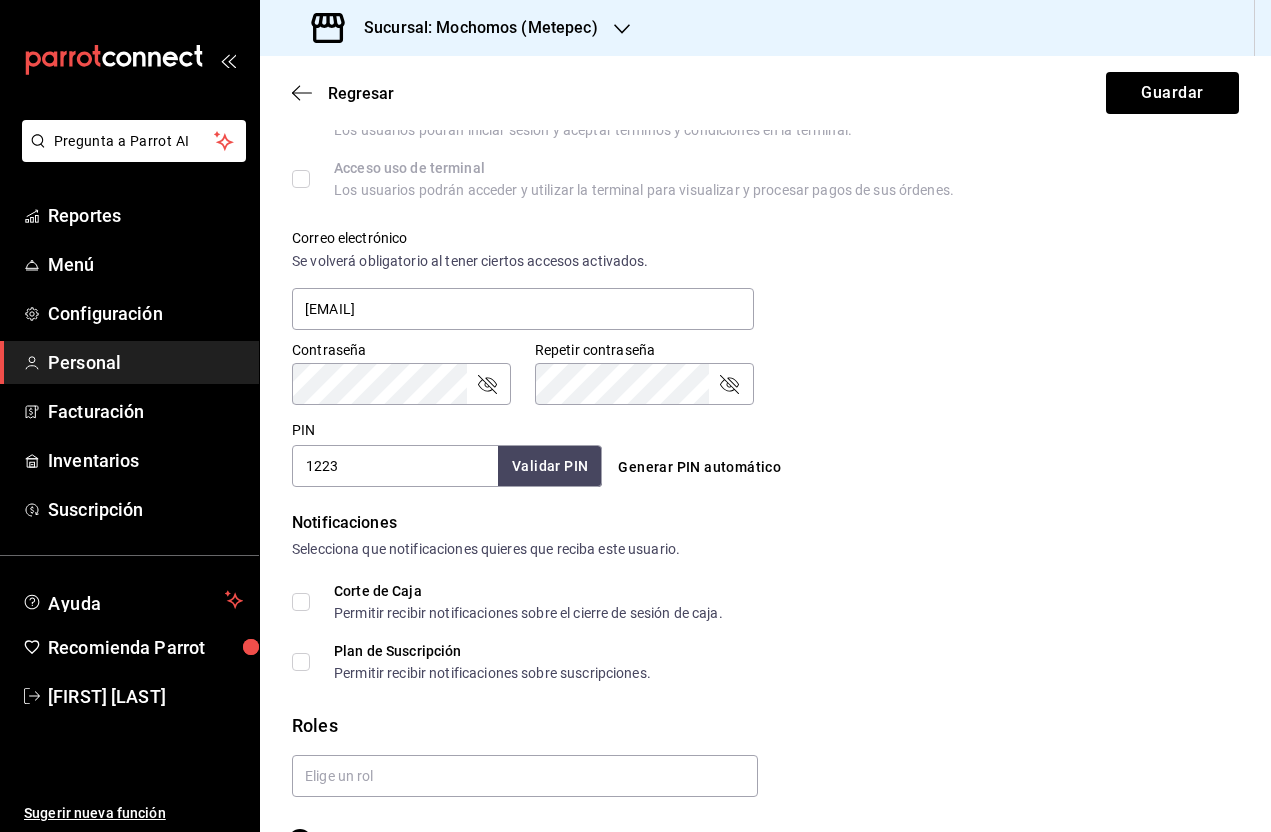 scroll, scrollTop: 649, scrollLeft: 0, axis: vertical 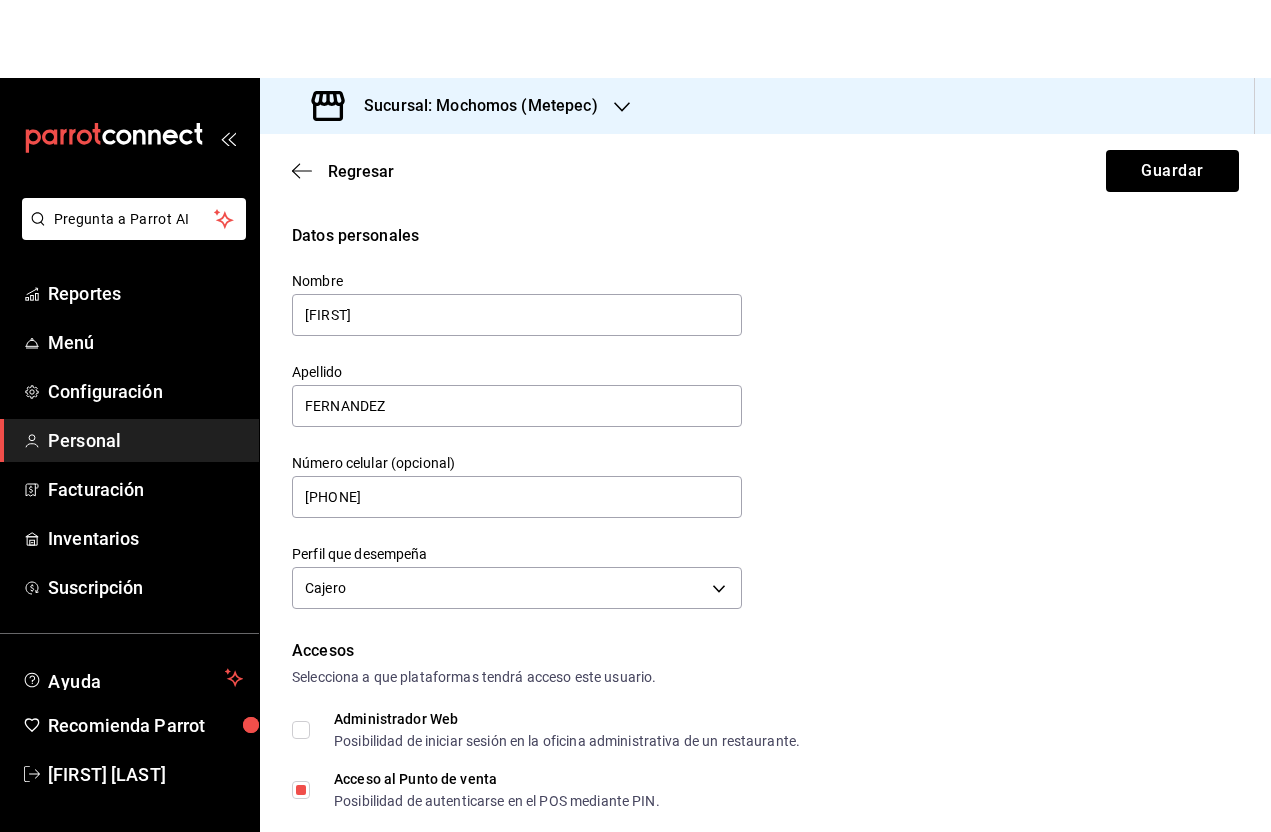 click on "Sucursal: Mochomos (Metepec) Regresar Guardar Datos personales Nombre ANGELICA Apellido FERNANDEZ Número celular (opcional) [PHONE] Perfil que desempeña Cajero CASHIER Accesos Selecciona a que plataformas tendrá acceso este usuario. Administrador Web Posibilidad de iniciar sesión en la oficina administrativa de un restaurante.  Acceso al Punto de venta Posibilidad de autenticarse en el POS mediante PIN.  Iniciar sesión en terminal (correo electrónico o QR) Los usuarios podrán iniciar sesión y aceptar términos y condiciones en la terminal. Acceso uso de terminal Los usuarios podrán acceder y utilizar la terminal para visualizar y procesar pagos de sus órdenes. Correo electrónico Se volverá obligatorio al tener ciertos accesos activados. [EMAIL] Contraseña Contraseña Repetir contraseña Repetir contraseña PIN 1223 Validar PIN ​ Generar PIN automático Notificaciones Selecciona que notificaciones quieres que reciba este usuario. Corte de Caja" at bounding box center (765, 416) 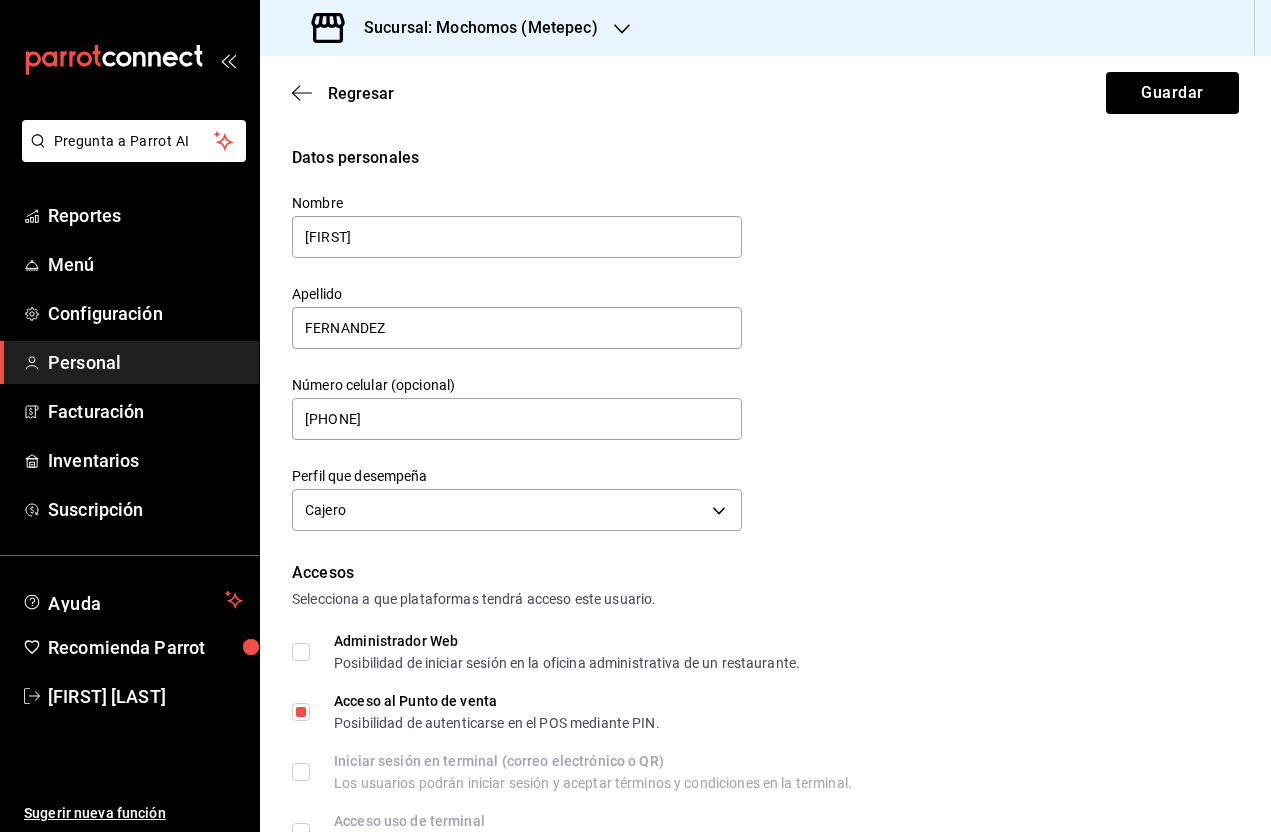 click 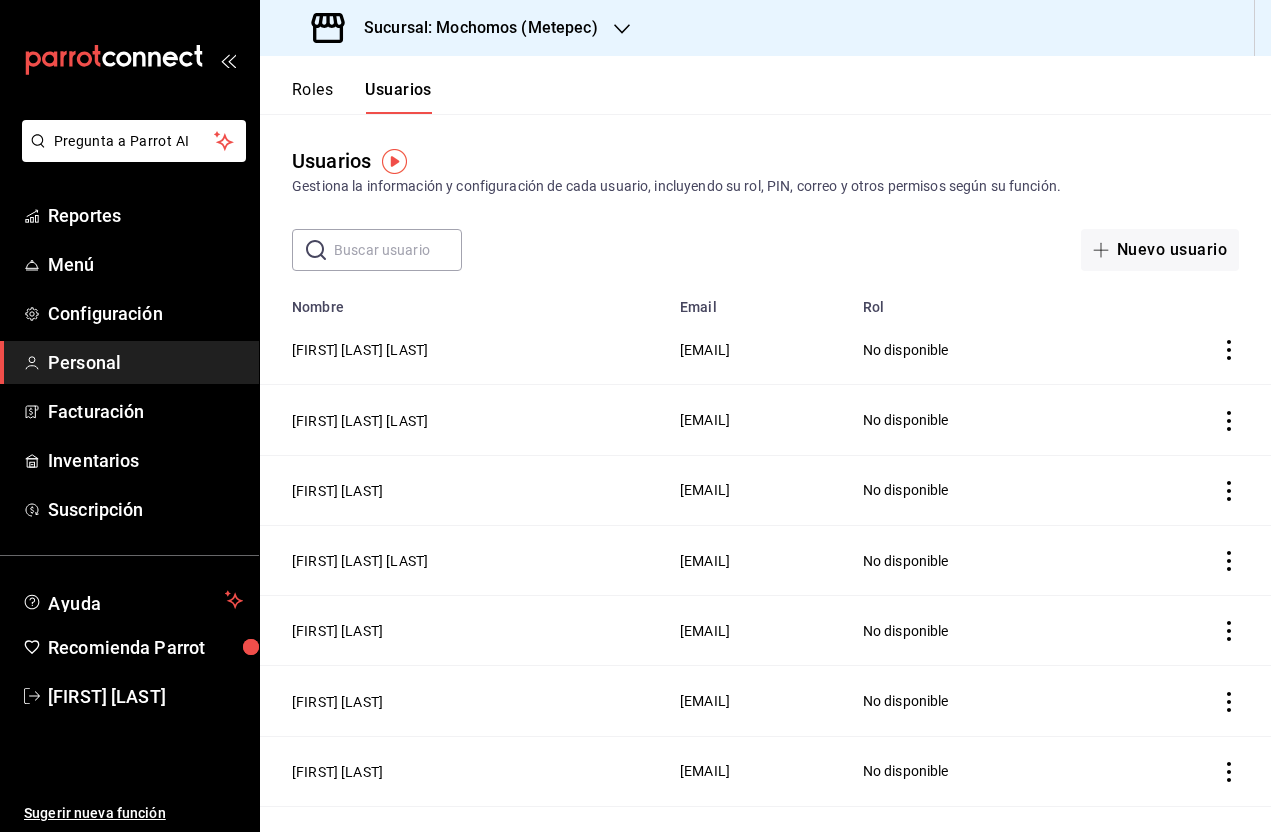 click at bounding box center [398, 250] 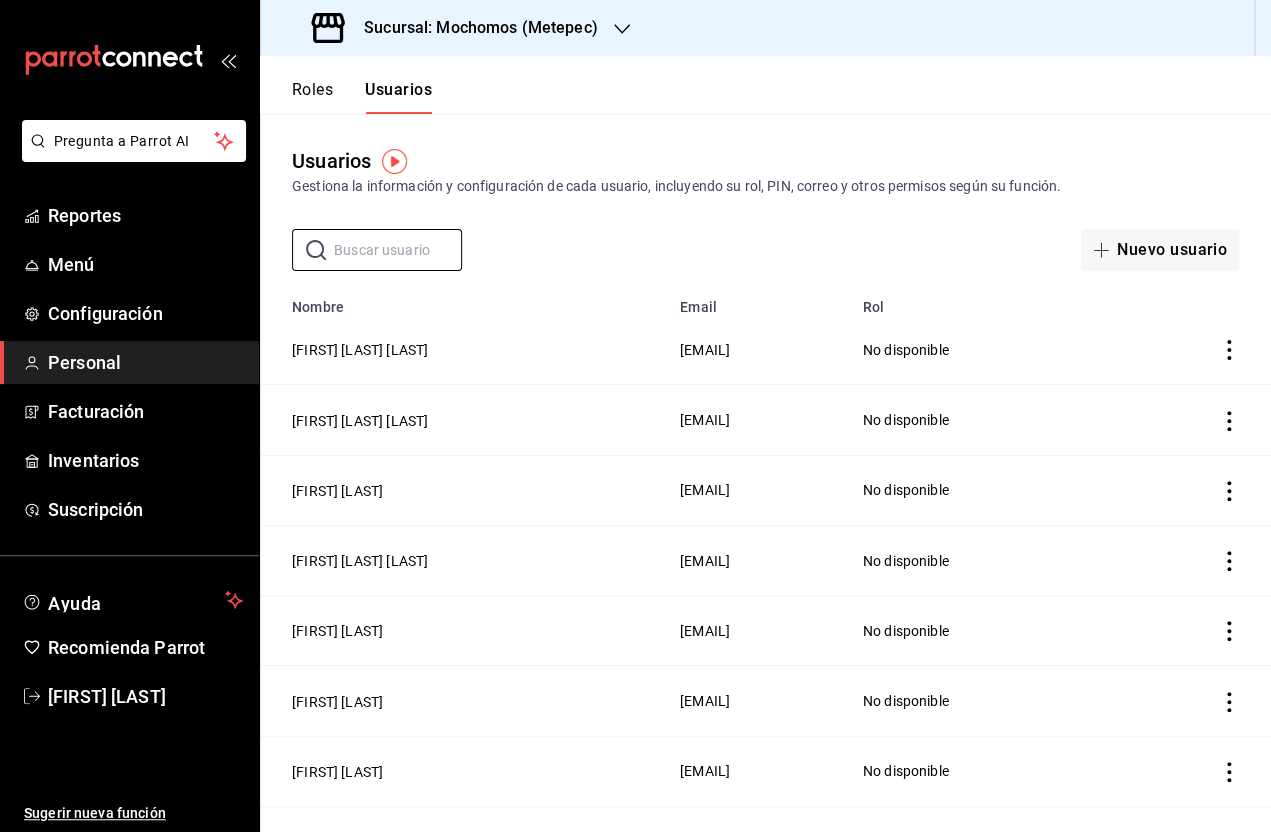 click on "Roles Usuarios" at bounding box center [765, 85] 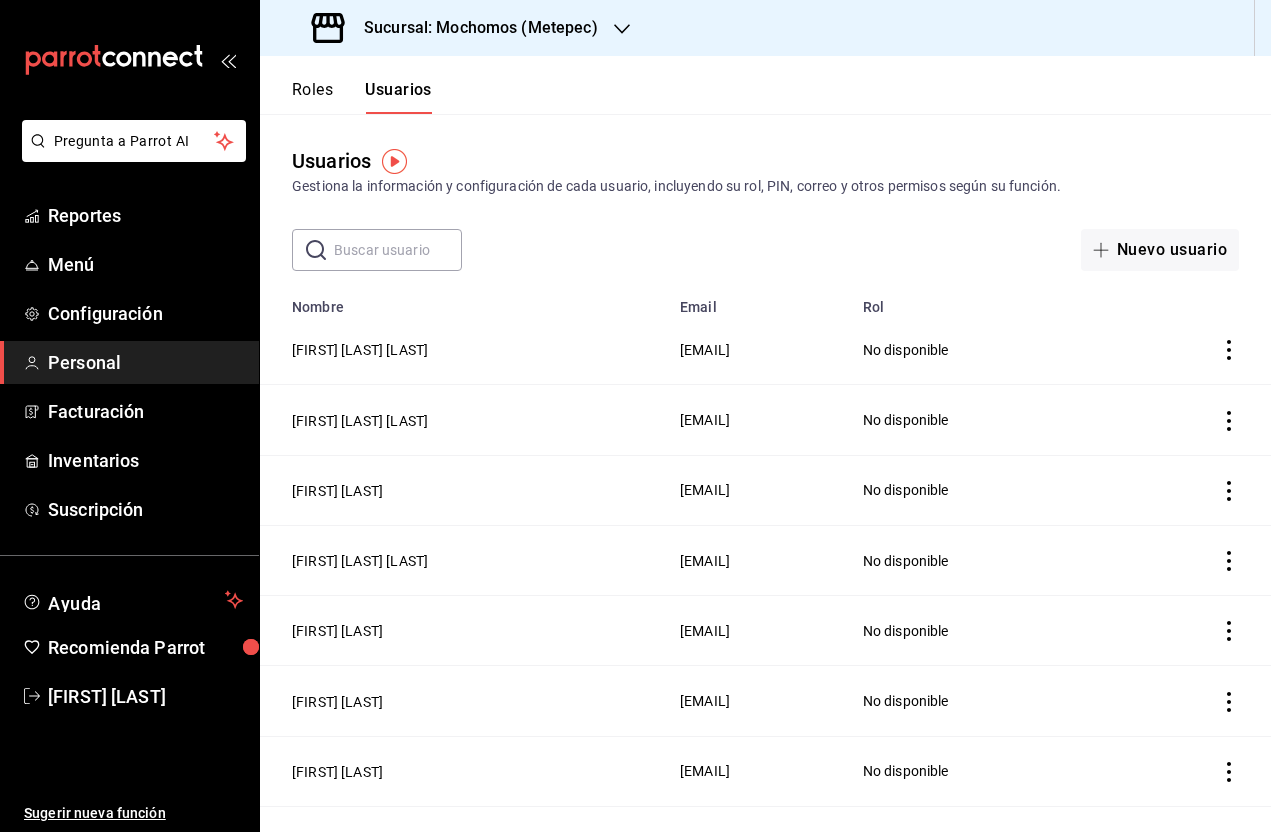 click on "No disponible" at bounding box center [980, 350] 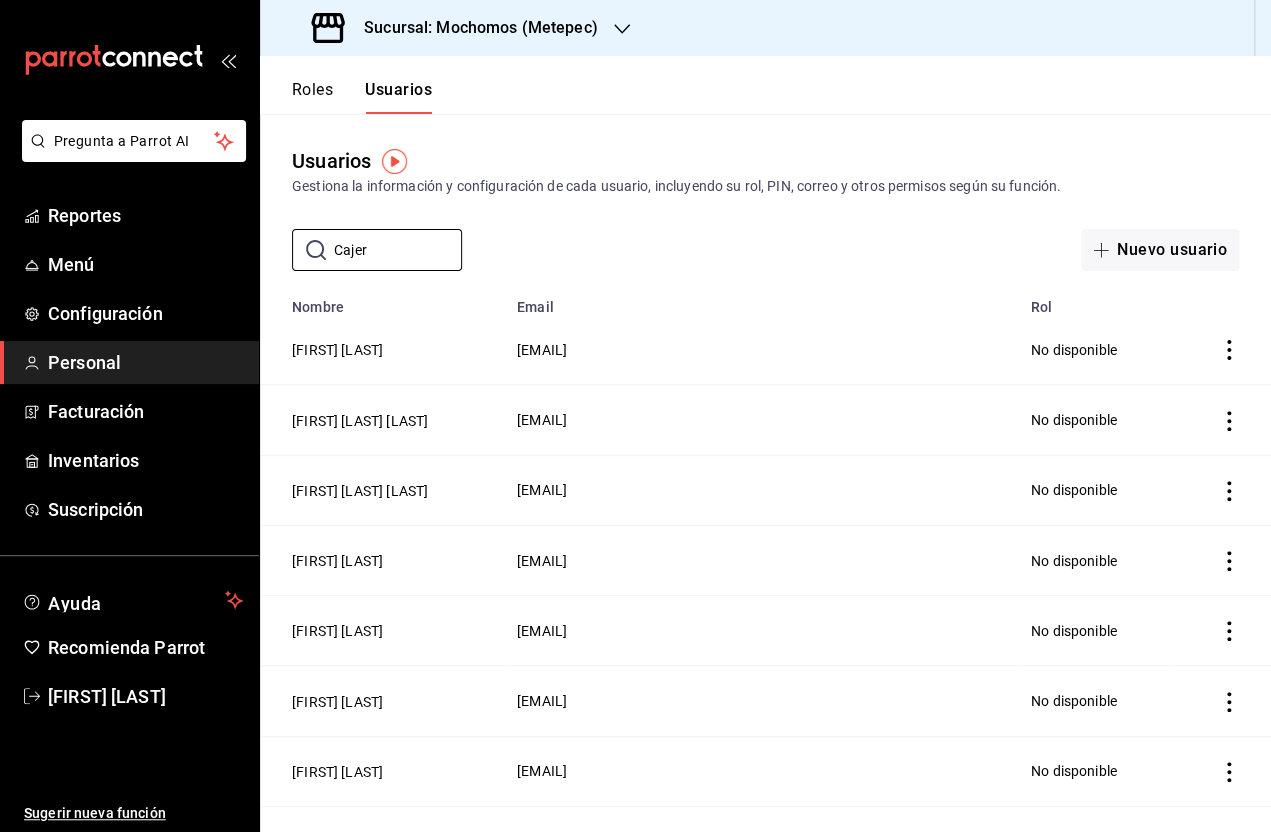 click on "Usuarios Gestiona la información y configuración de cada usuario, incluyendo su rol, PIN, correo y otros permisos según su función. ​ Cajer ​ Nuevo usuario" at bounding box center [765, 192] 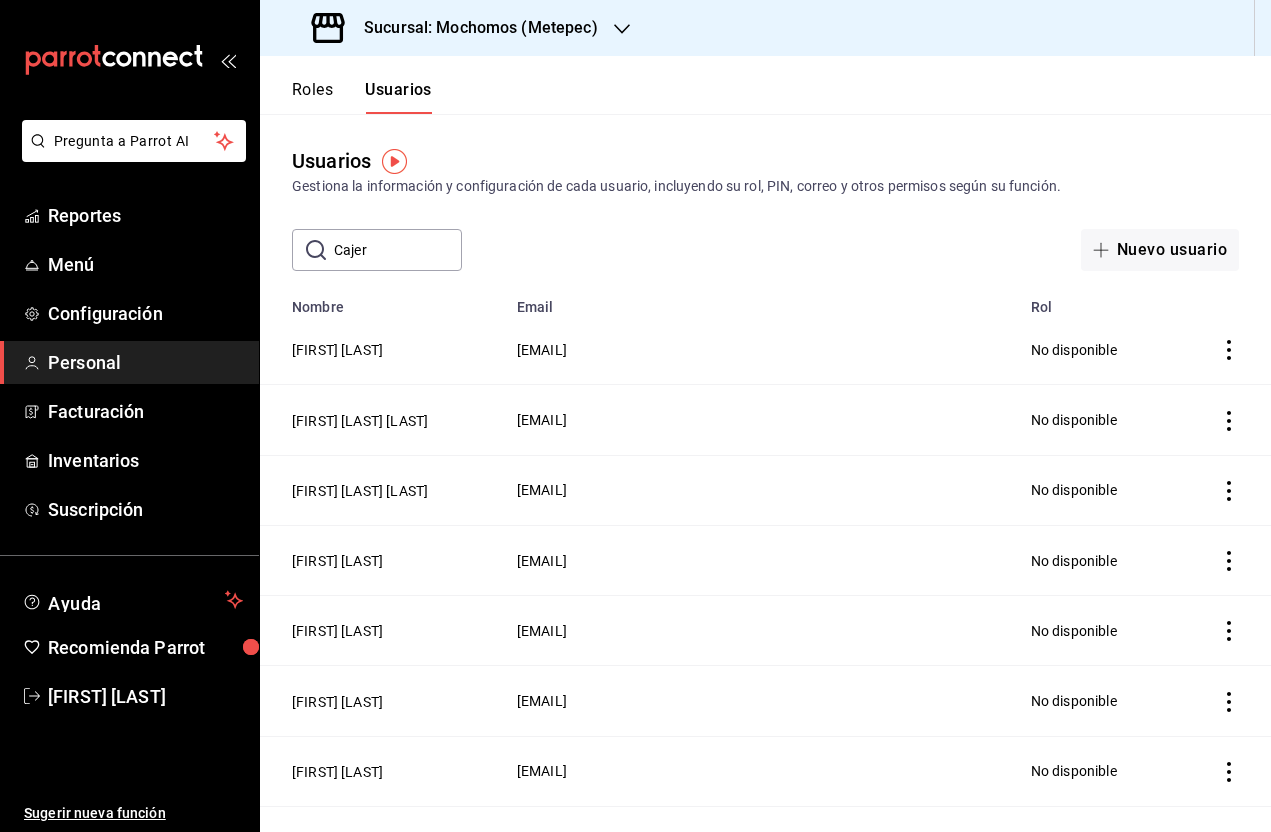 click on "Cajer" at bounding box center (398, 250) 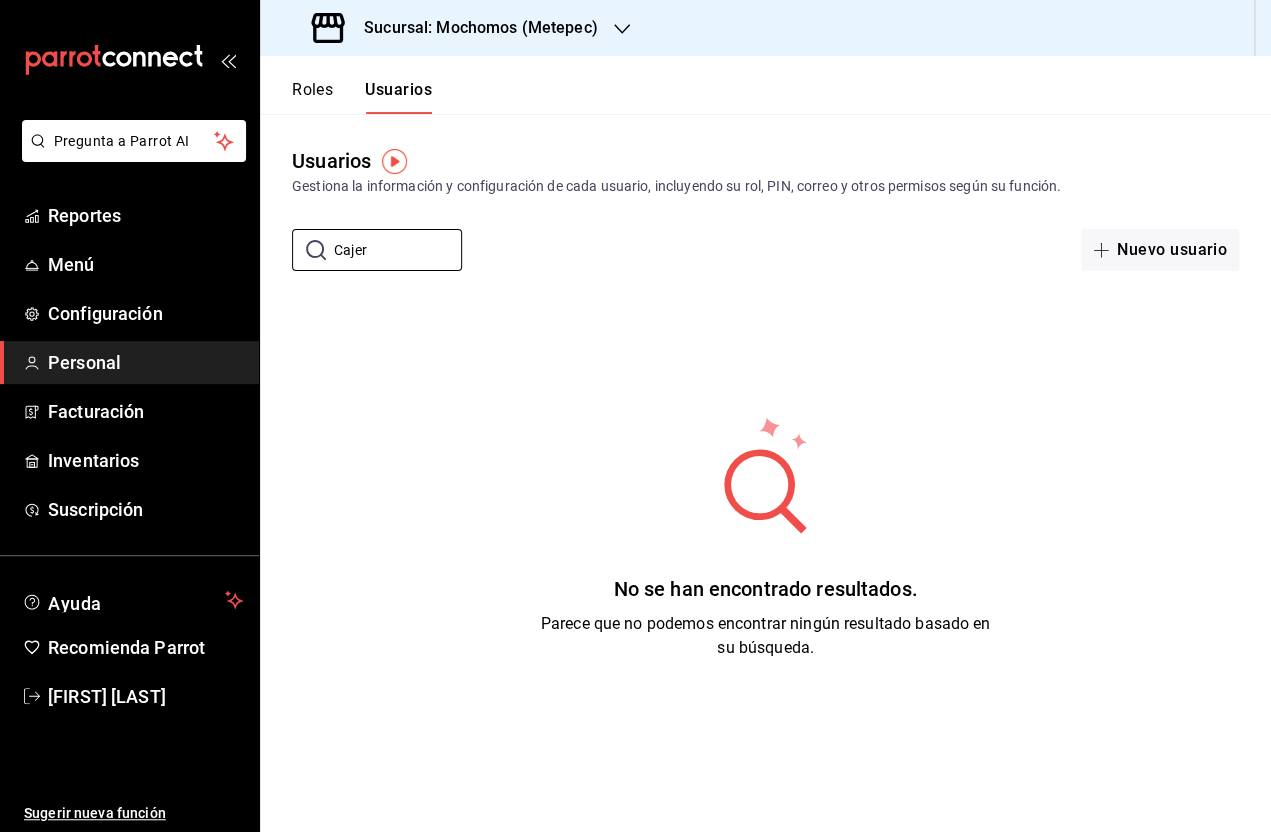 click on "Usuarios Gestiona la información y configuración de cada usuario, incluyendo su rol, PIN, correo y otros permisos según su función. ​ Cajer ​ Nuevo usuario" at bounding box center (765, 192) 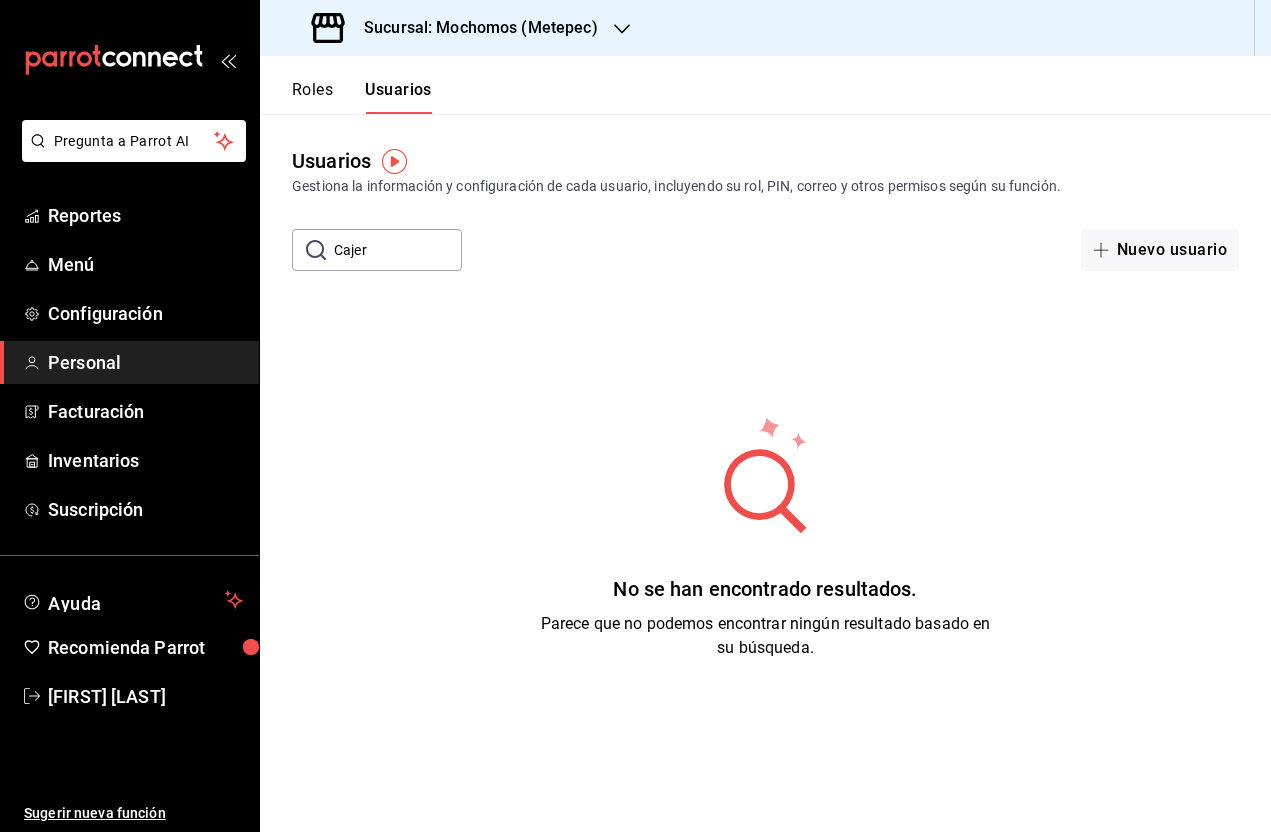 click on "Cajer" at bounding box center [398, 250] 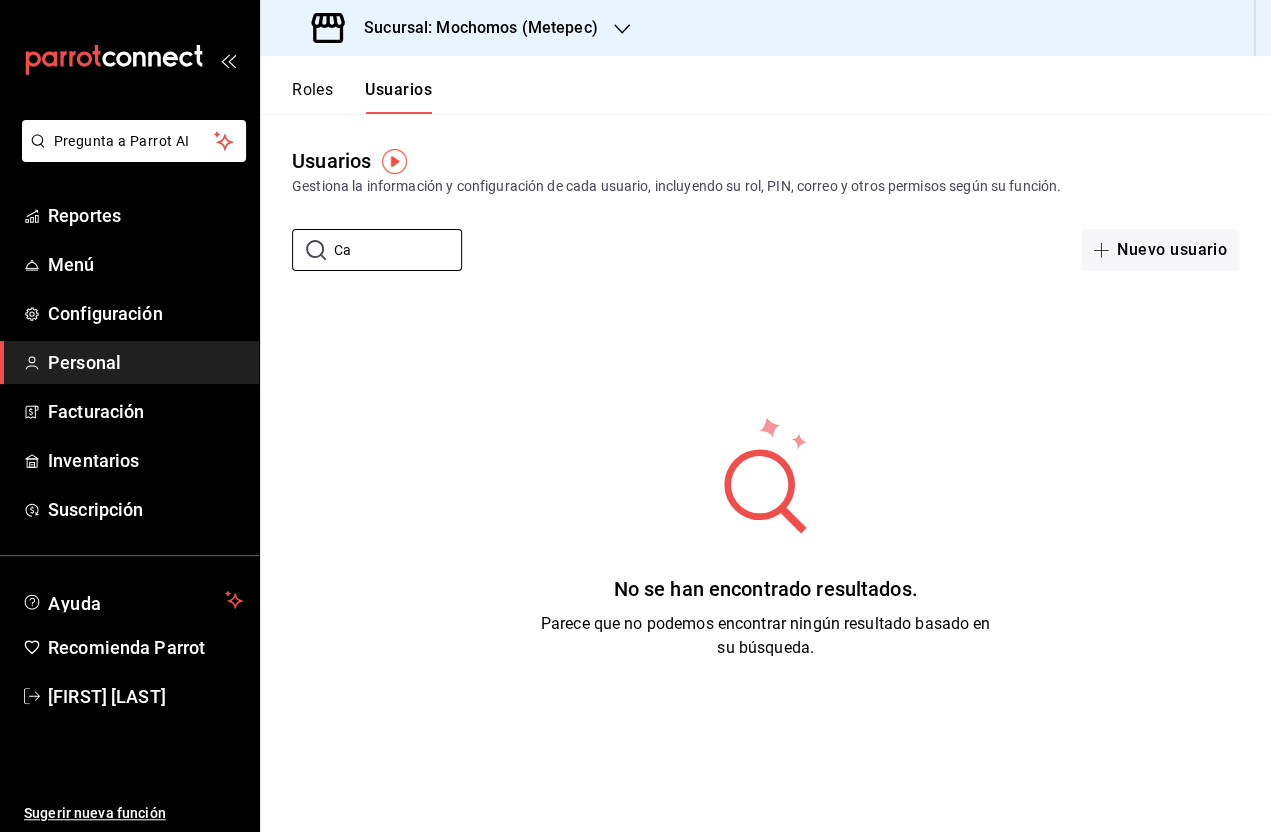 type on "C" 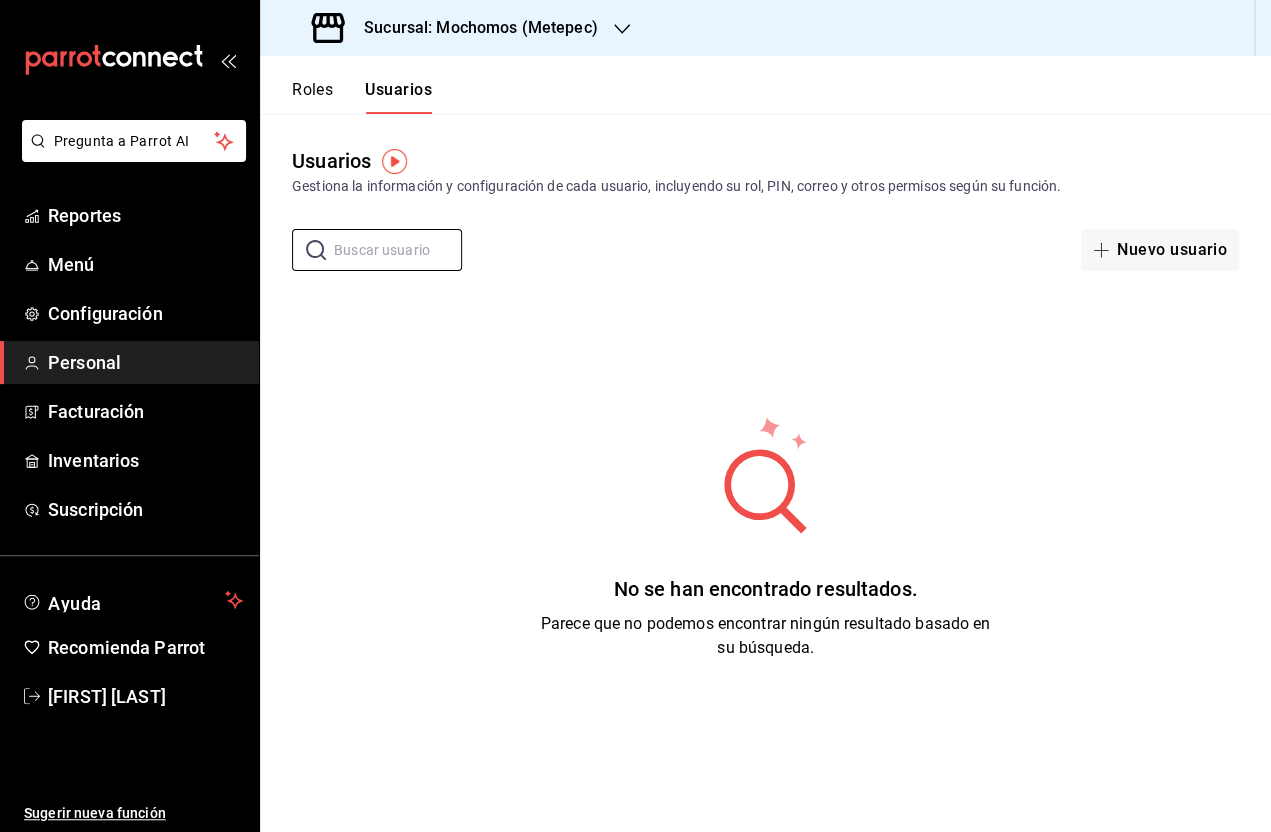 type 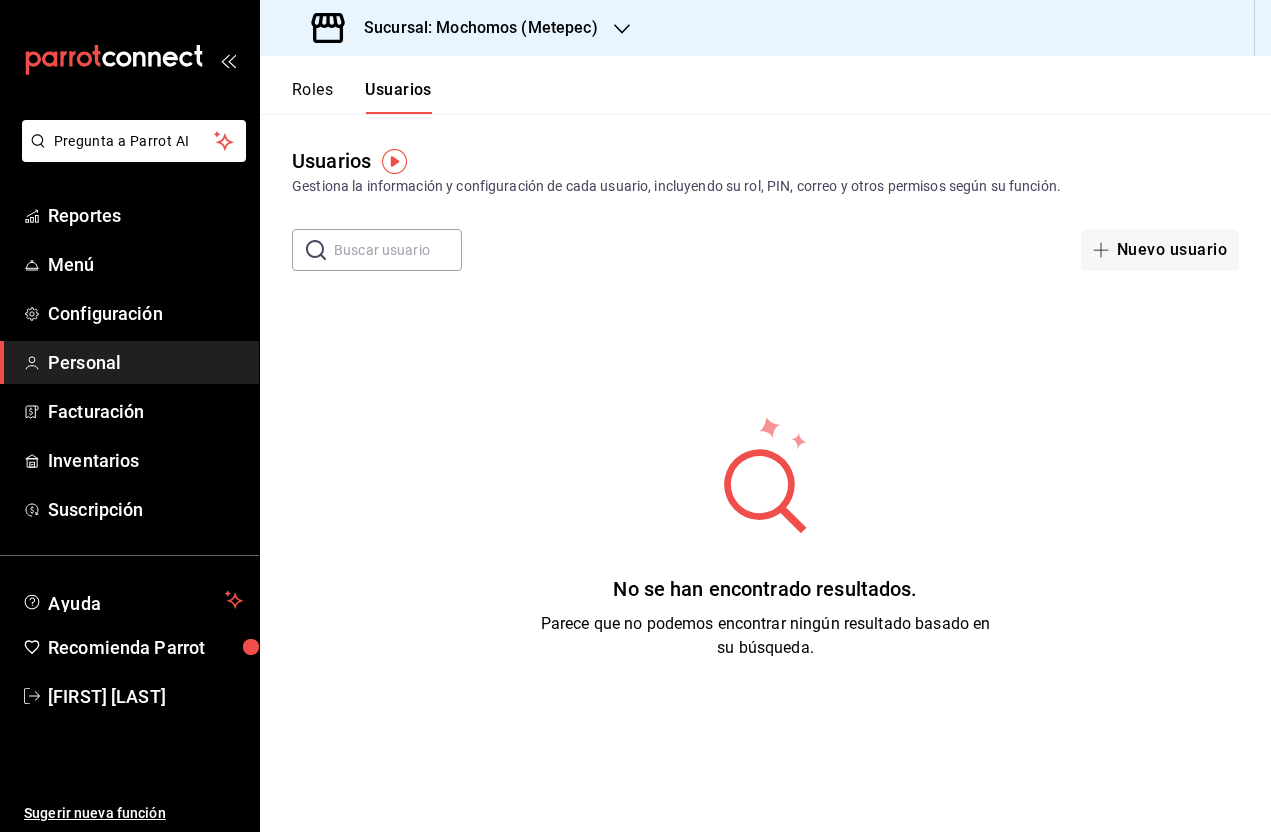 click on "Personal" at bounding box center (145, 362) 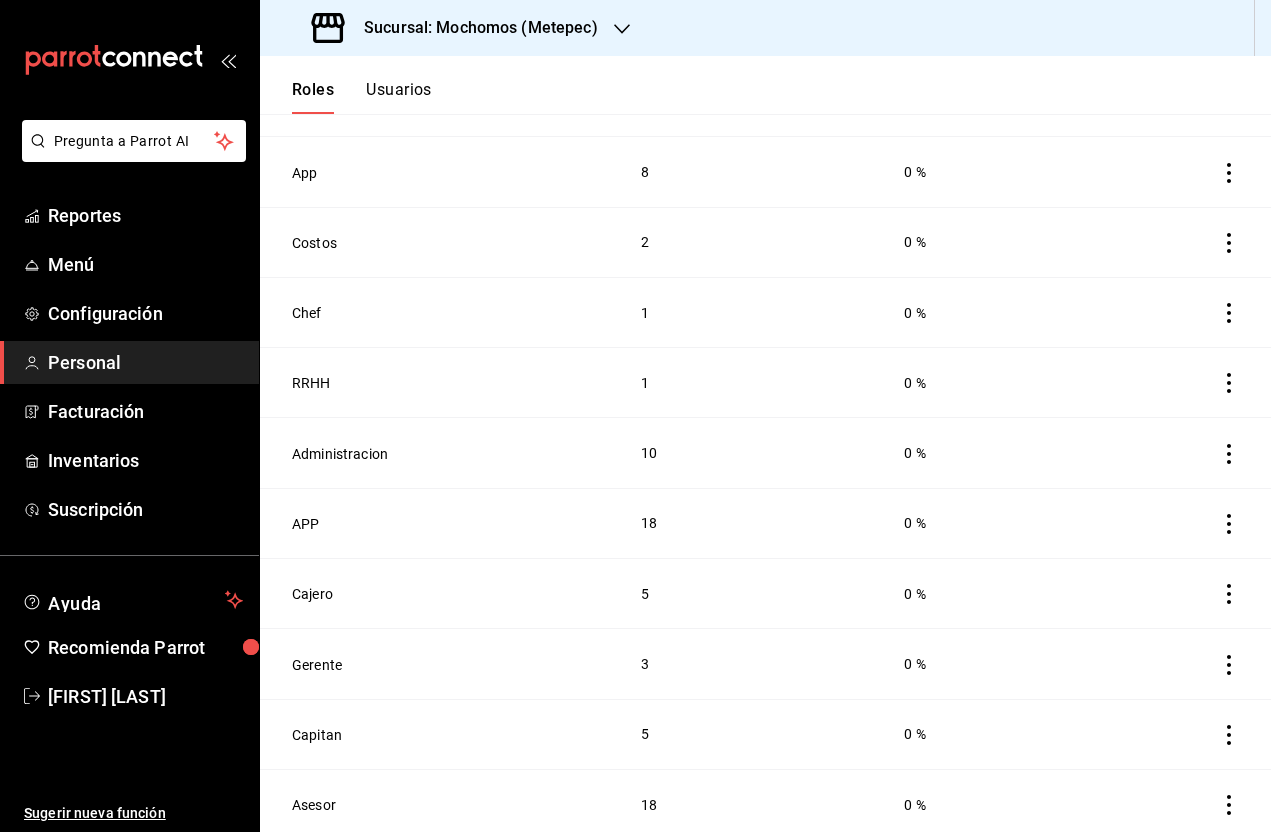 scroll, scrollTop: 247, scrollLeft: 0, axis: vertical 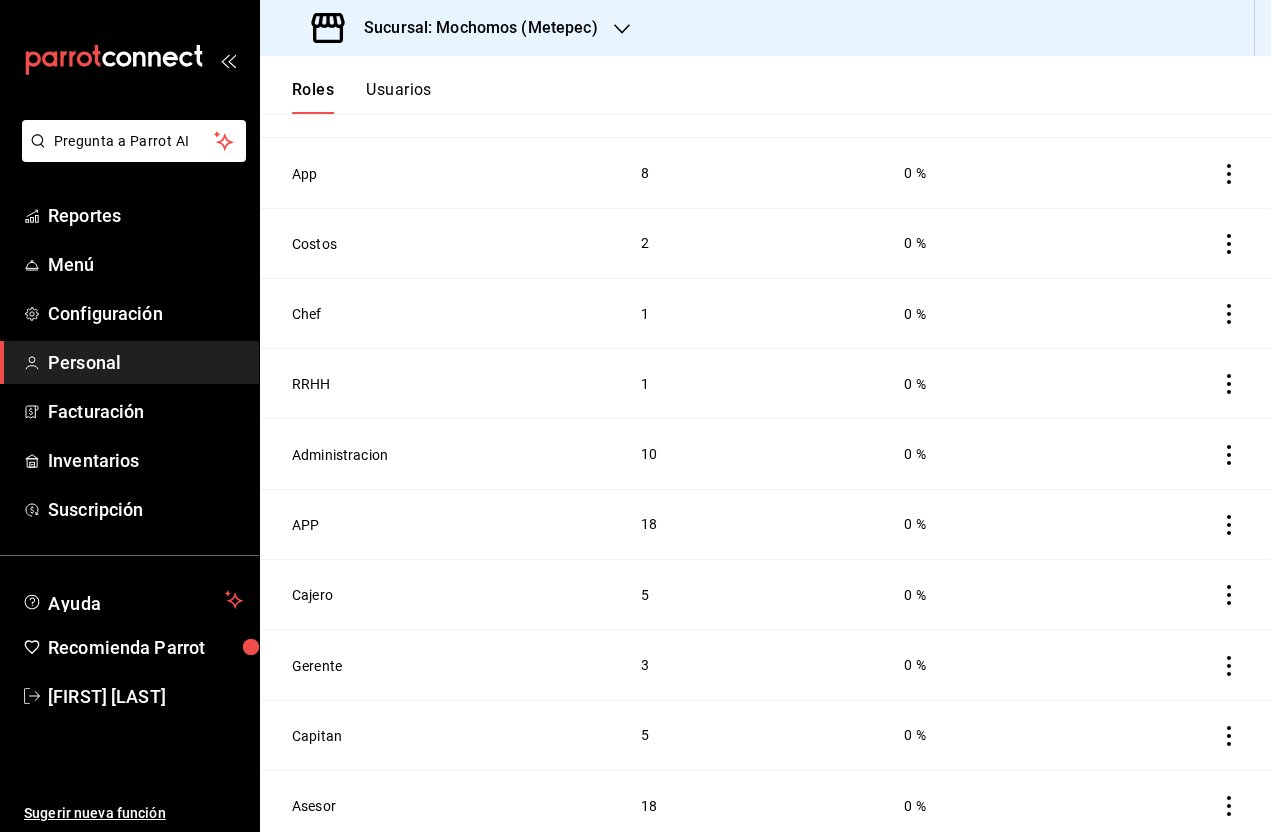 click on "Cajero" at bounding box center [312, 595] 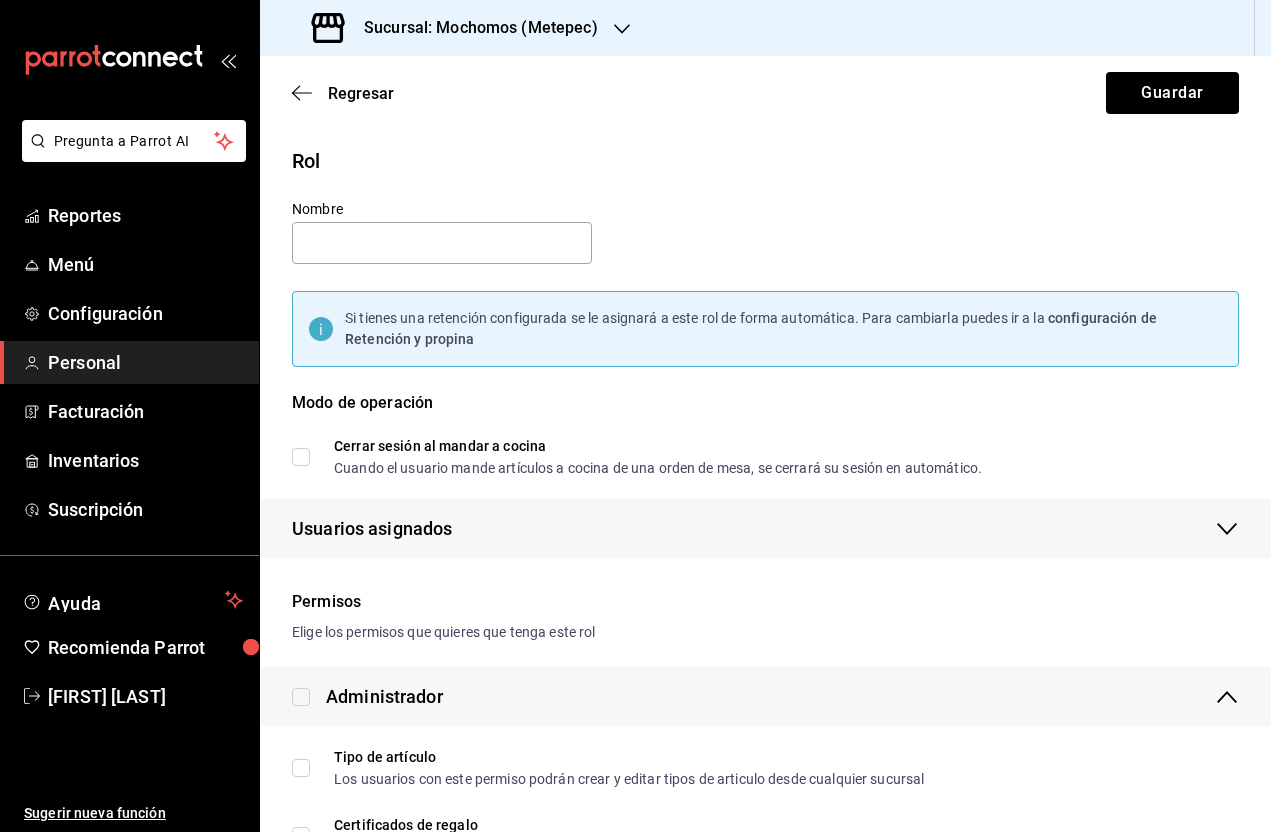 type on "Cajero" 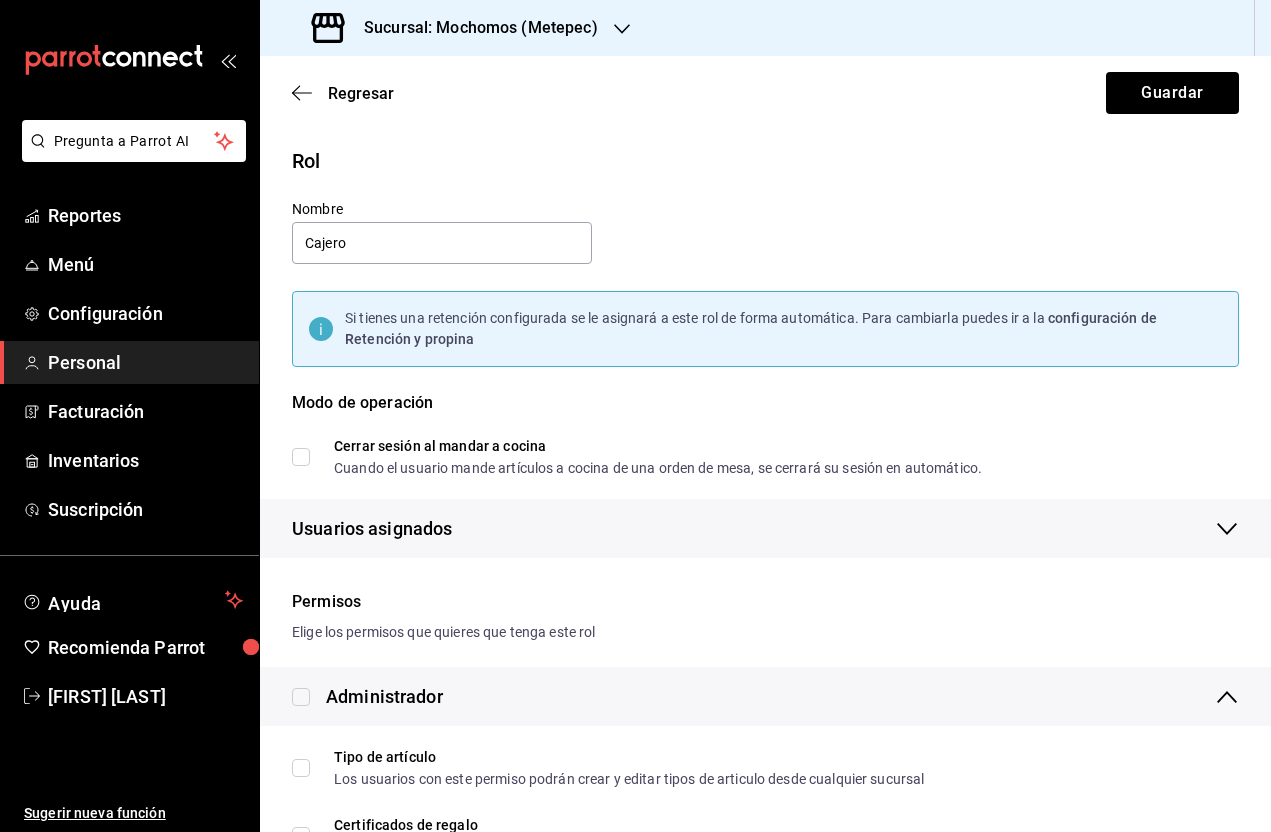 checkbox on "true" 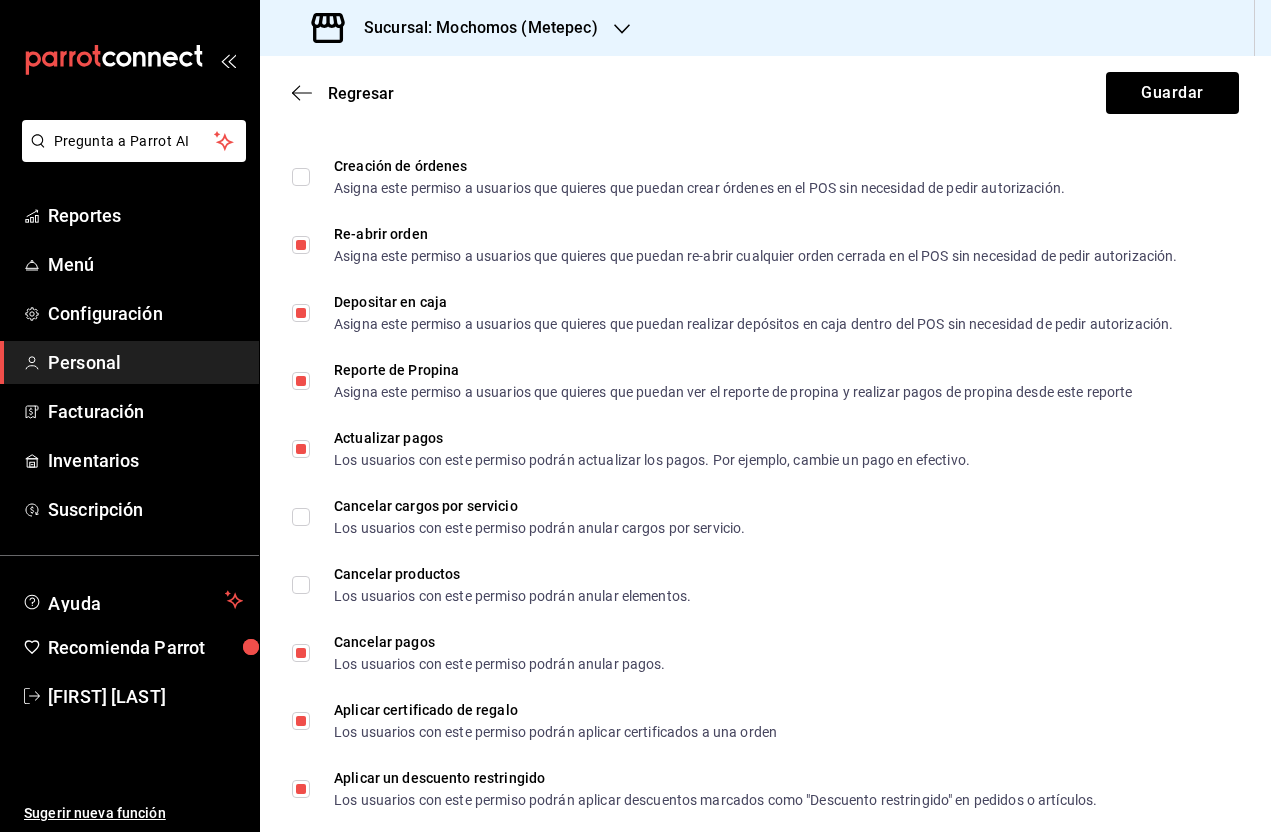 scroll, scrollTop: 2604, scrollLeft: 0, axis: vertical 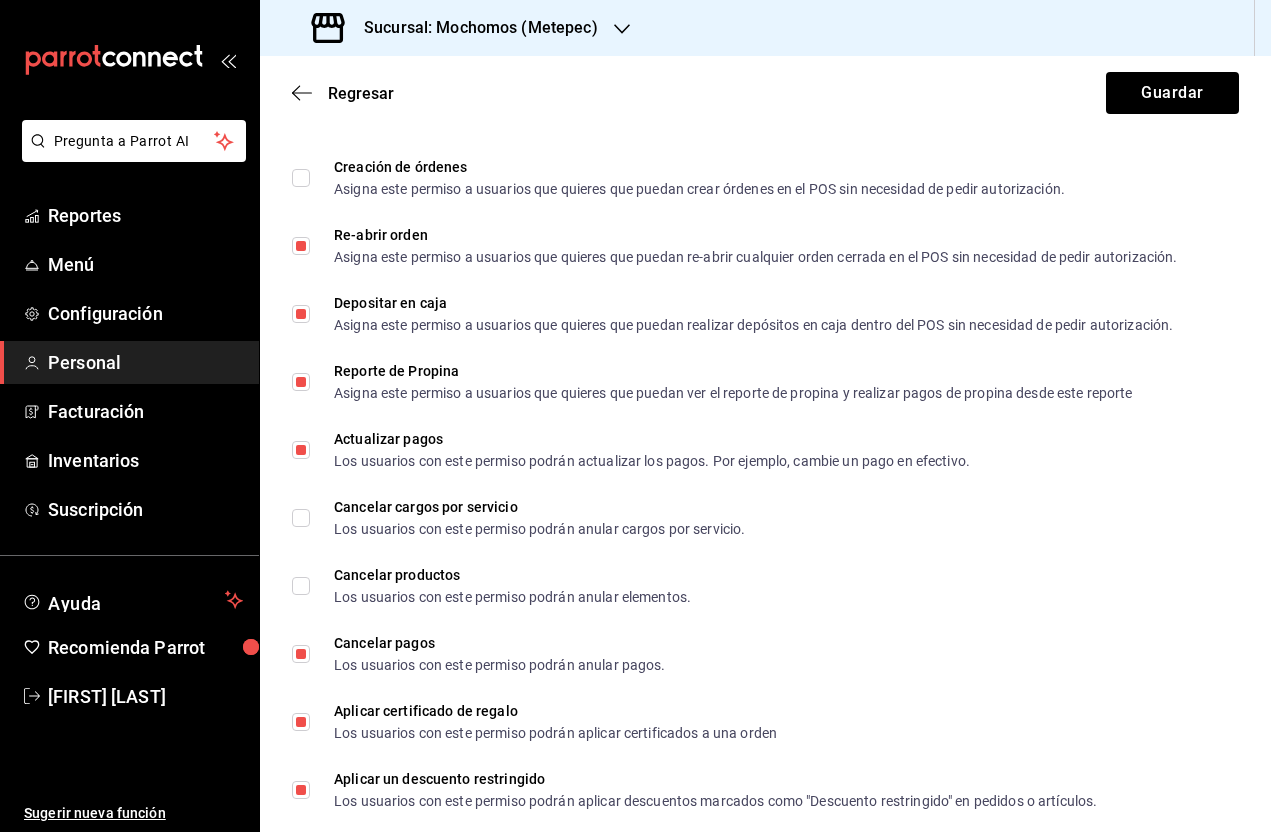 click on "Re-abrir orden Asigna este permiso a usuarios que quieres que puedan re-abrir cualquier orden cerrada en el POS sin necesidad de pedir autorización." at bounding box center (301, 246) 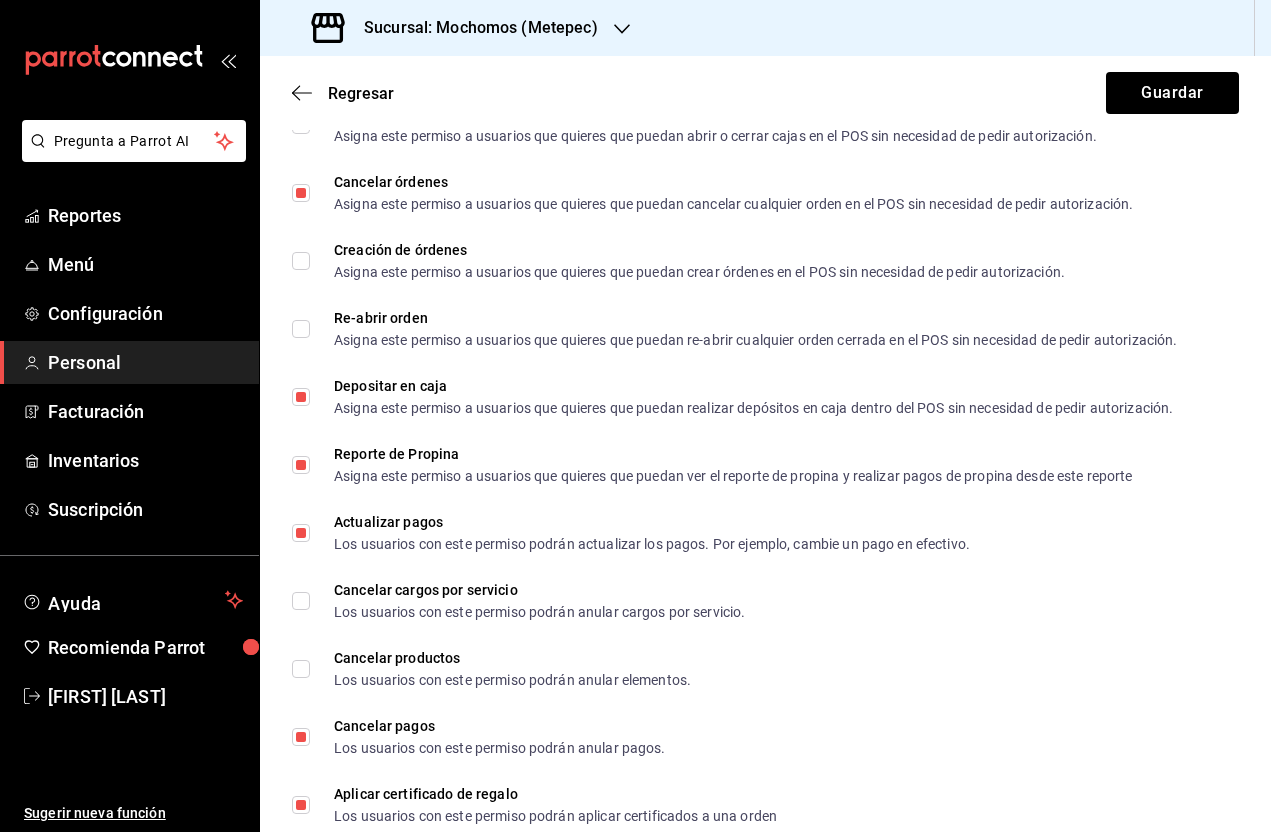 scroll, scrollTop: 2510, scrollLeft: 0, axis: vertical 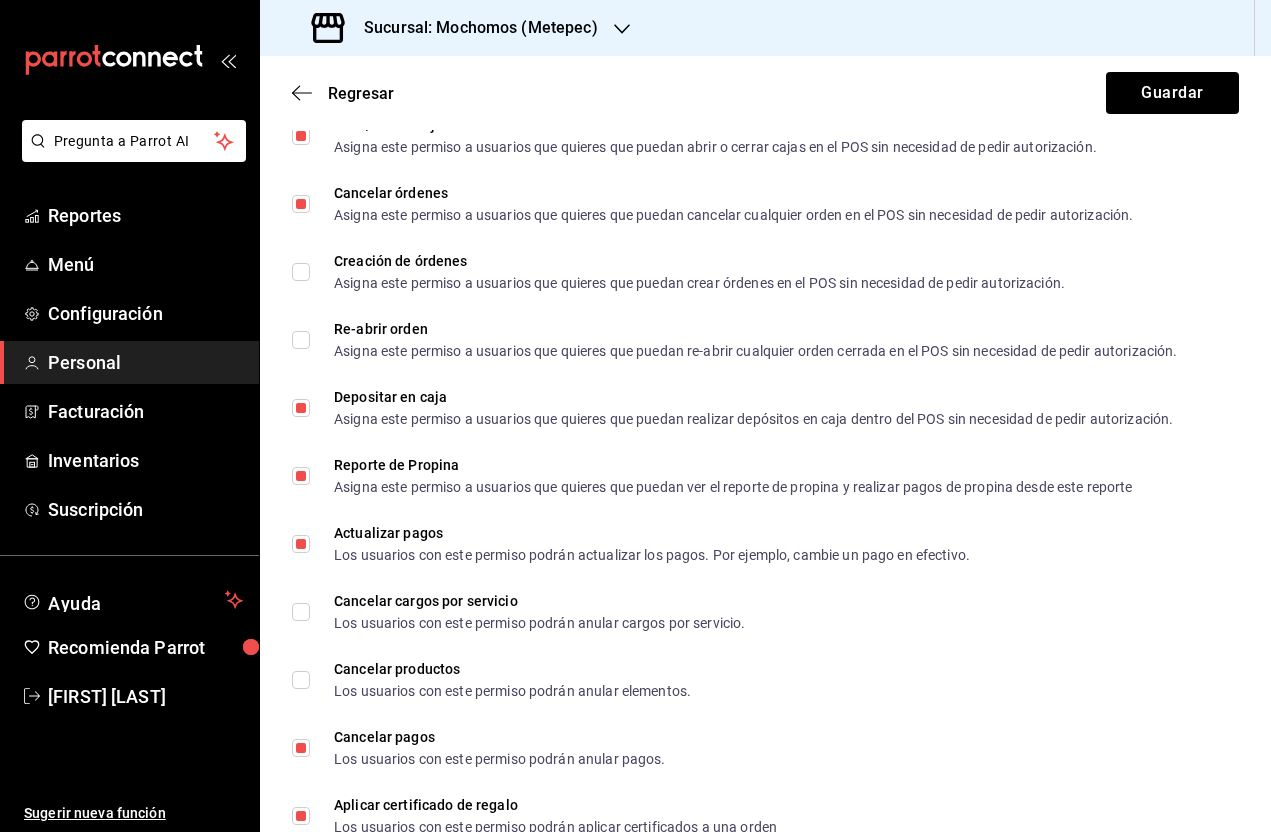 click on "Cancelar órdenes Asigna este permiso a usuarios que quieres que puedan cancelar cualquier orden en el POS sin necesidad de pedir autorización." at bounding box center (301, 204) 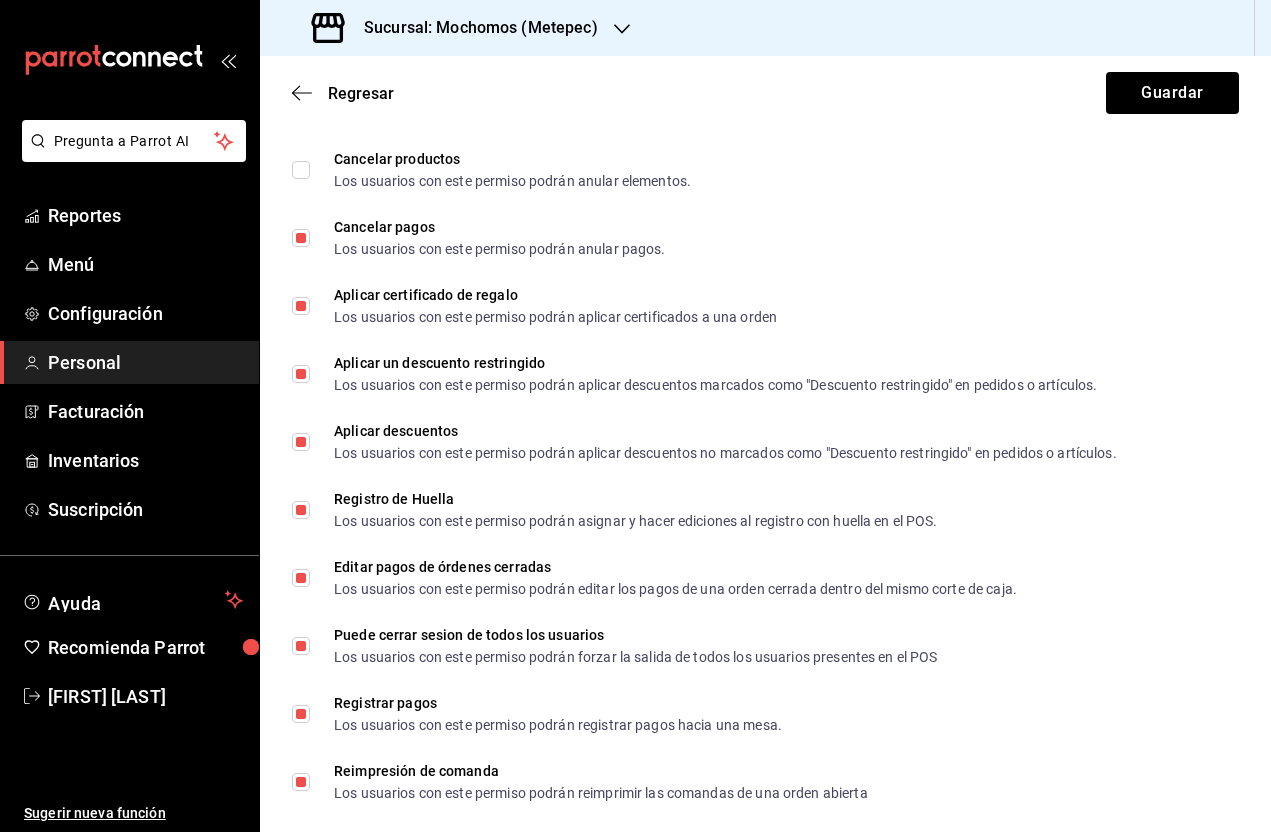 scroll, scrollTop: 3023, scrollLeft: 0, axis: vertical 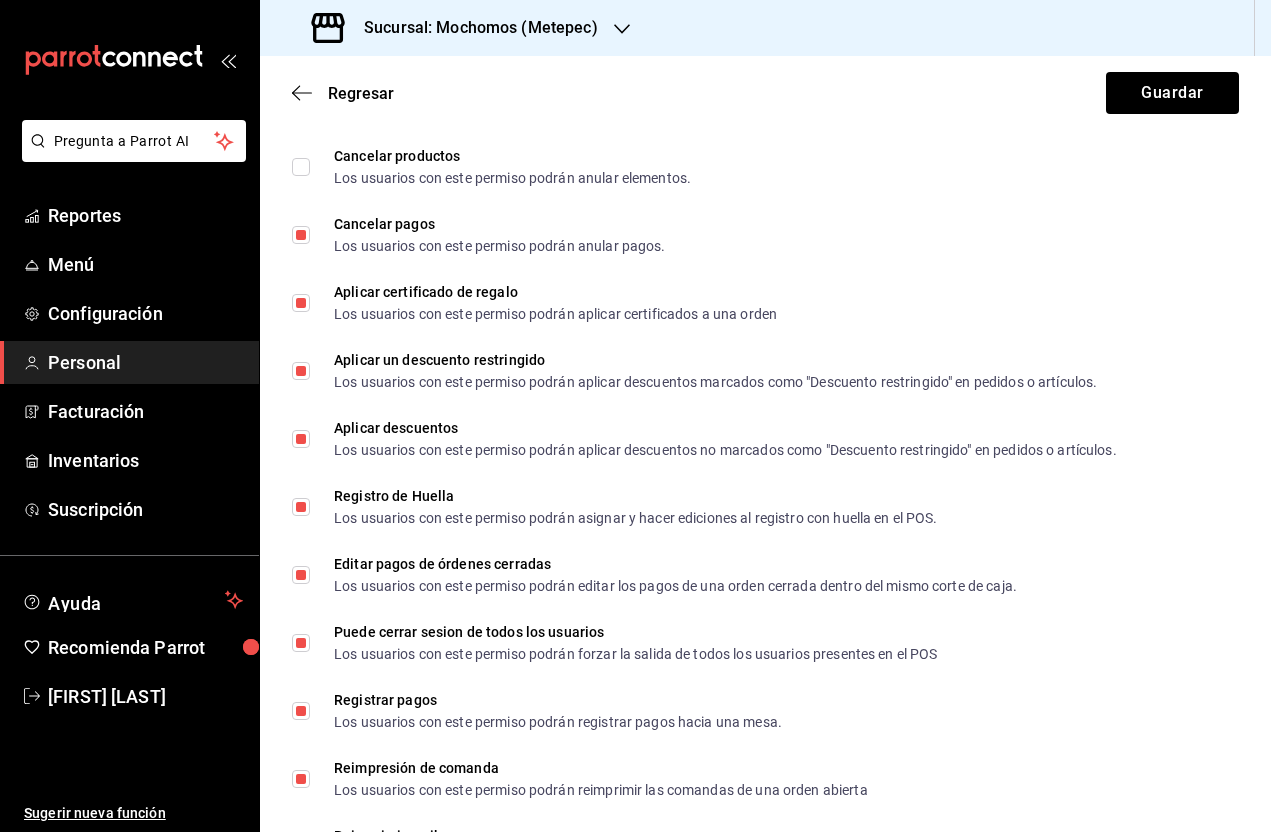 click on "Cancelar pagos Los usuarios con este permiso podrán anular pagos." at bounding box center (301, 235) 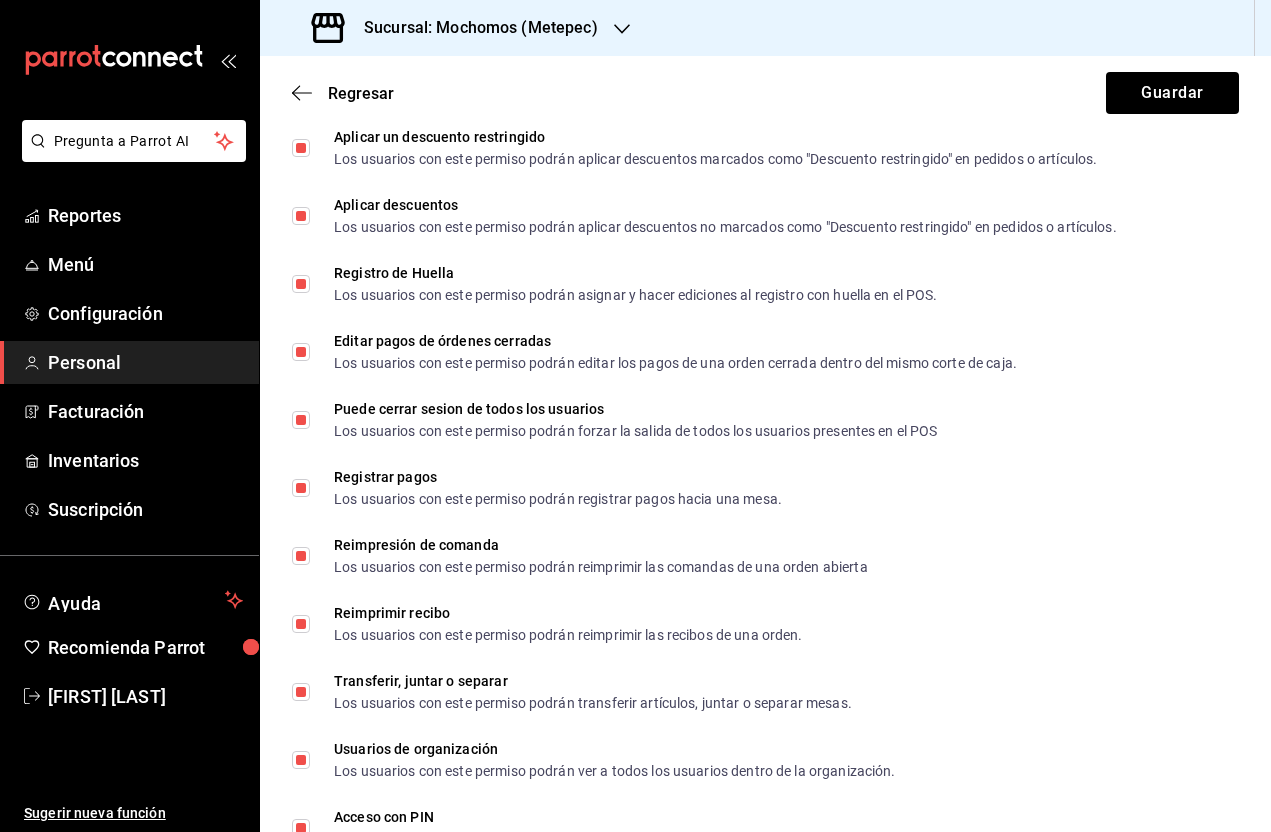 scroll, scrollTop: 3249, scrollLeft: 0, axis: vertical 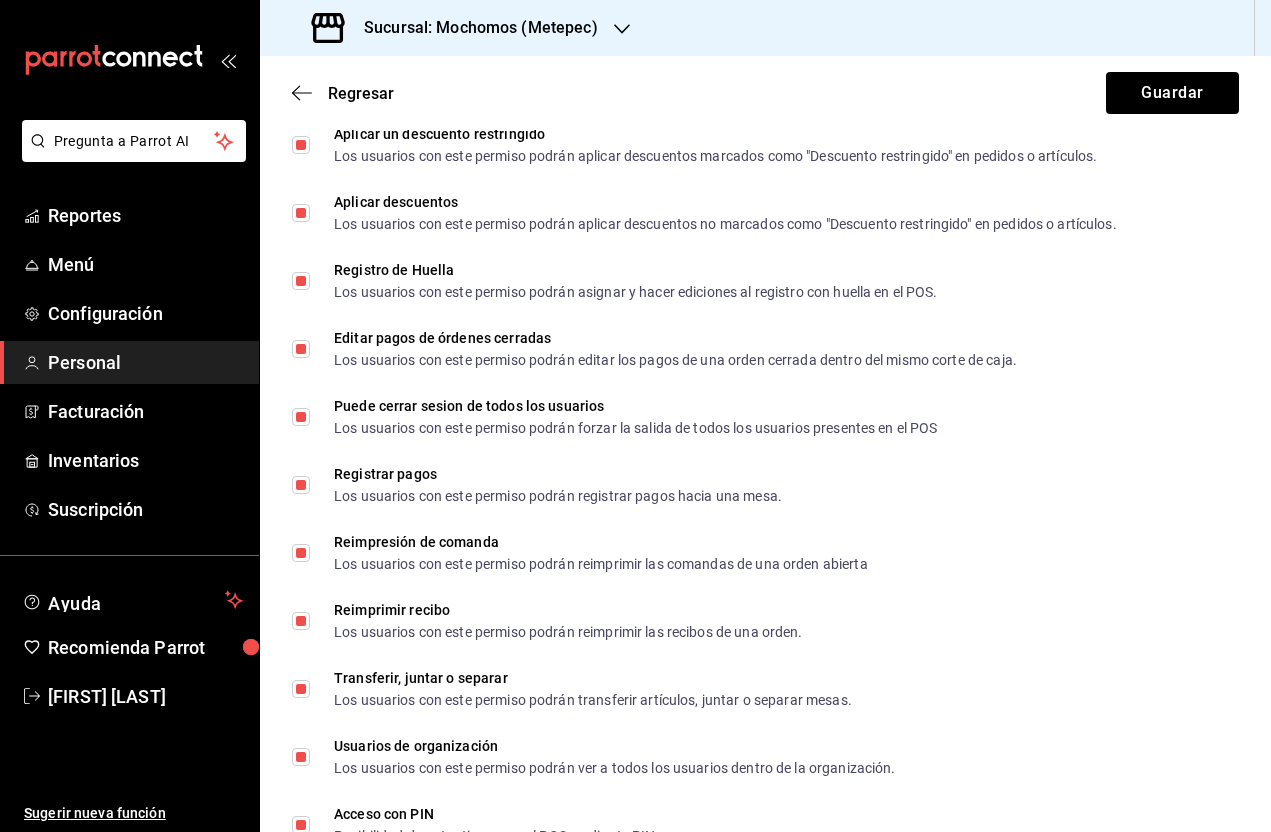 click on "Aplicar certificado de regalo Los usuarios con este permiso podrán aplicar certificados a una orden" at bounding box center [301, 77] 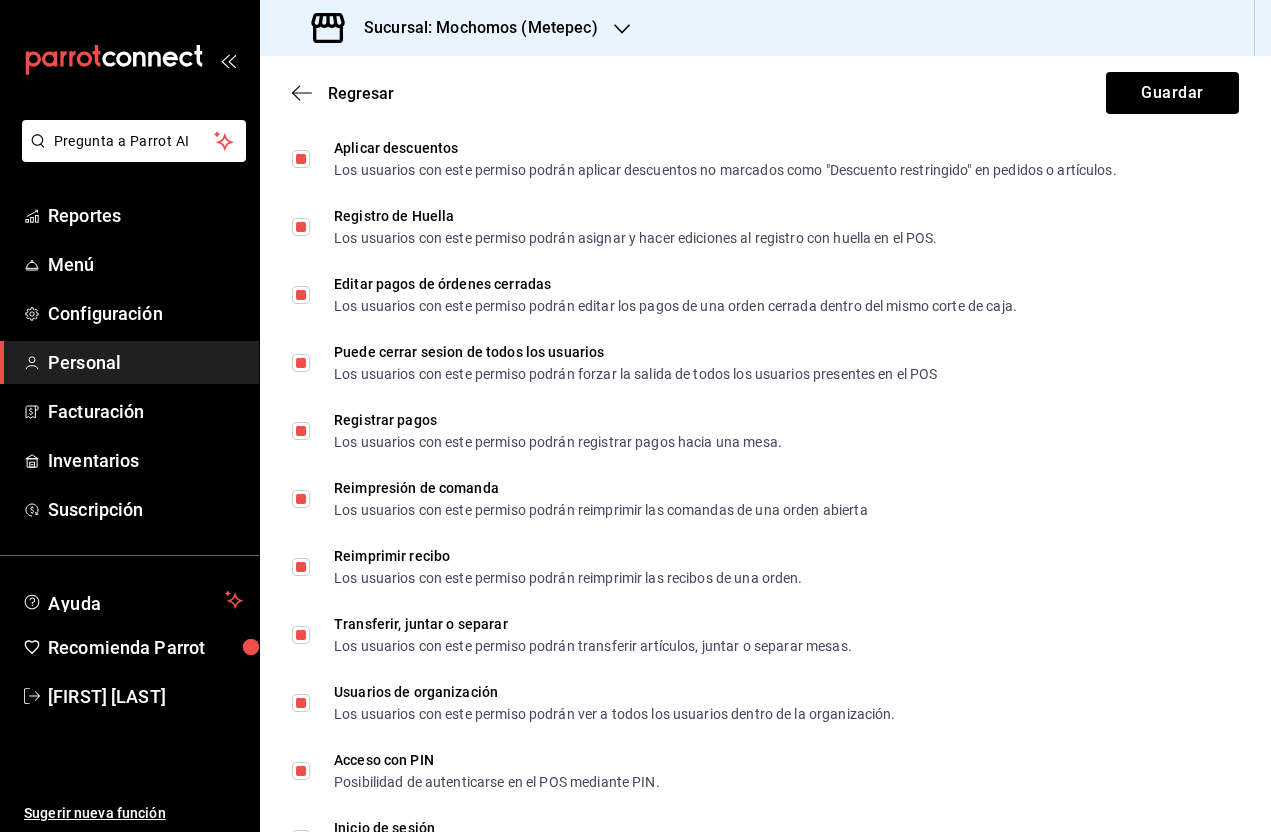 scroll, scrollTop: 3312, scrollLeft: 0, axis: vertical 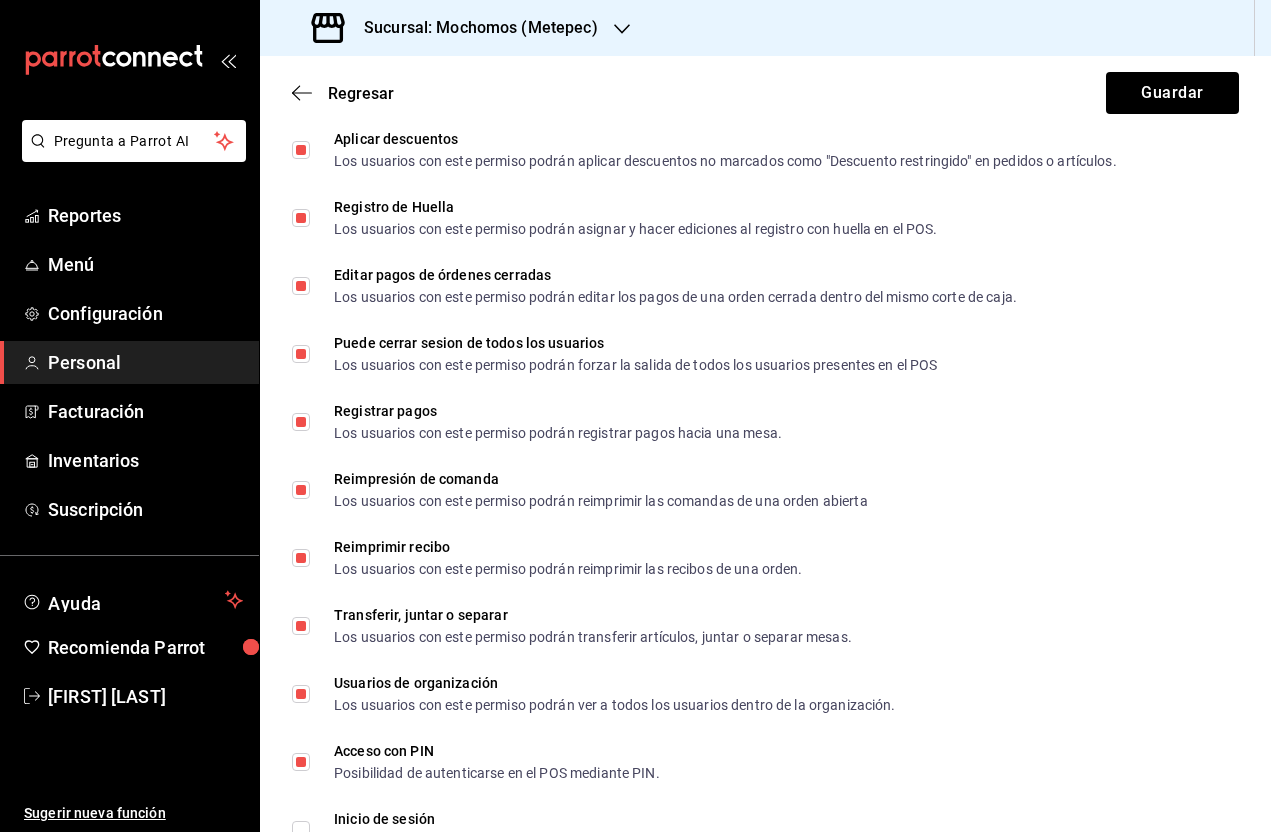 click on "Aplicar descuentos Los usuarios con este permiso podrán aplicar descuentos no marcados como "Descuento restringido" en pedidos o artículos." at bounding box center [301, 150] 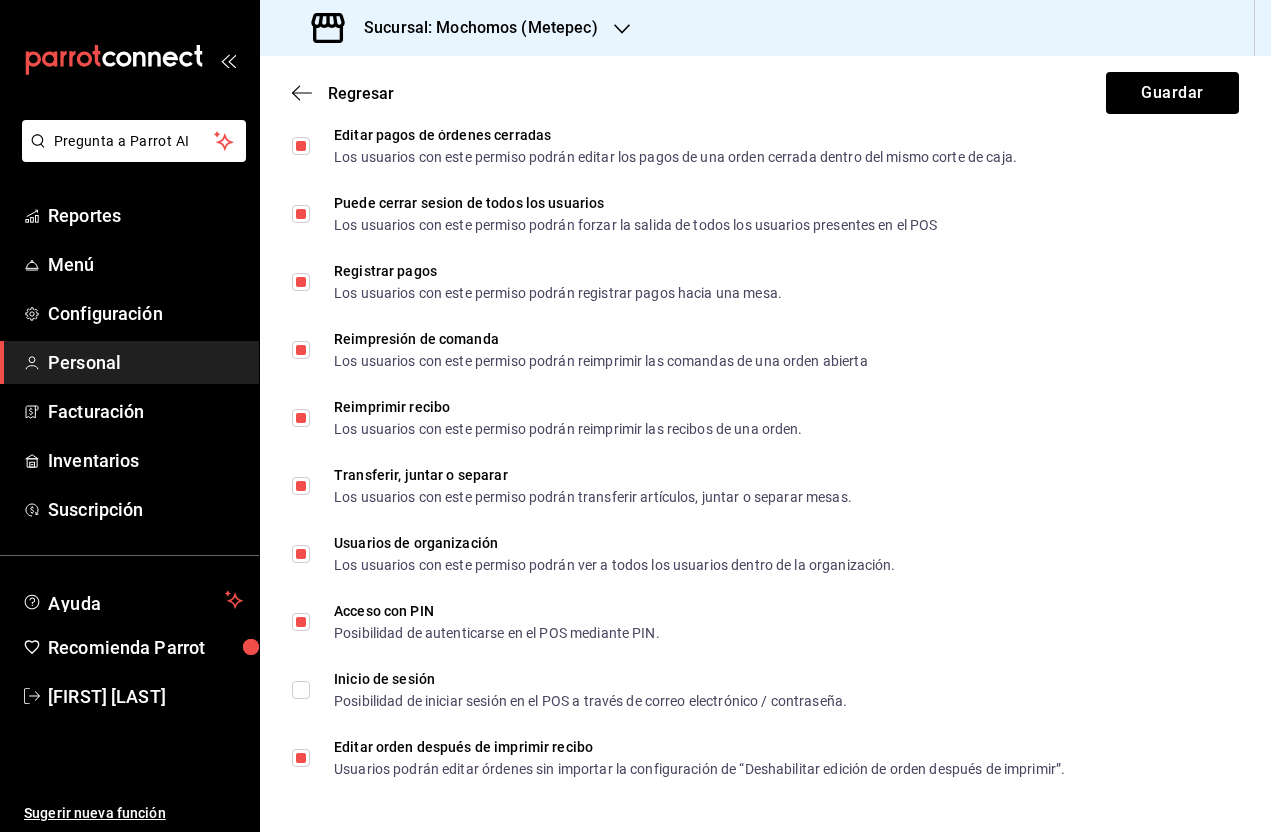scroll, scrollTop: 3464, scrollLeft: 0, axis: vertical 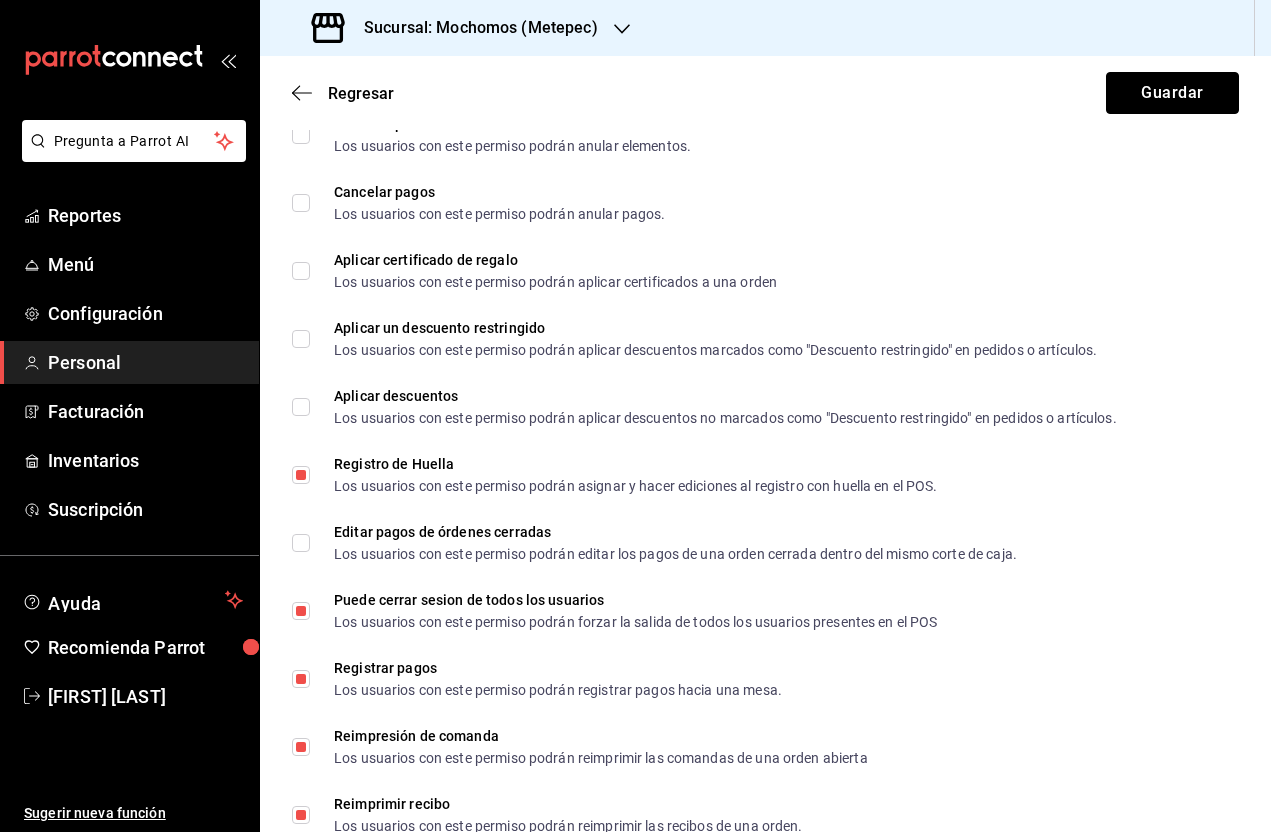 click on "Guardar" at bounding box center [1172, 93] 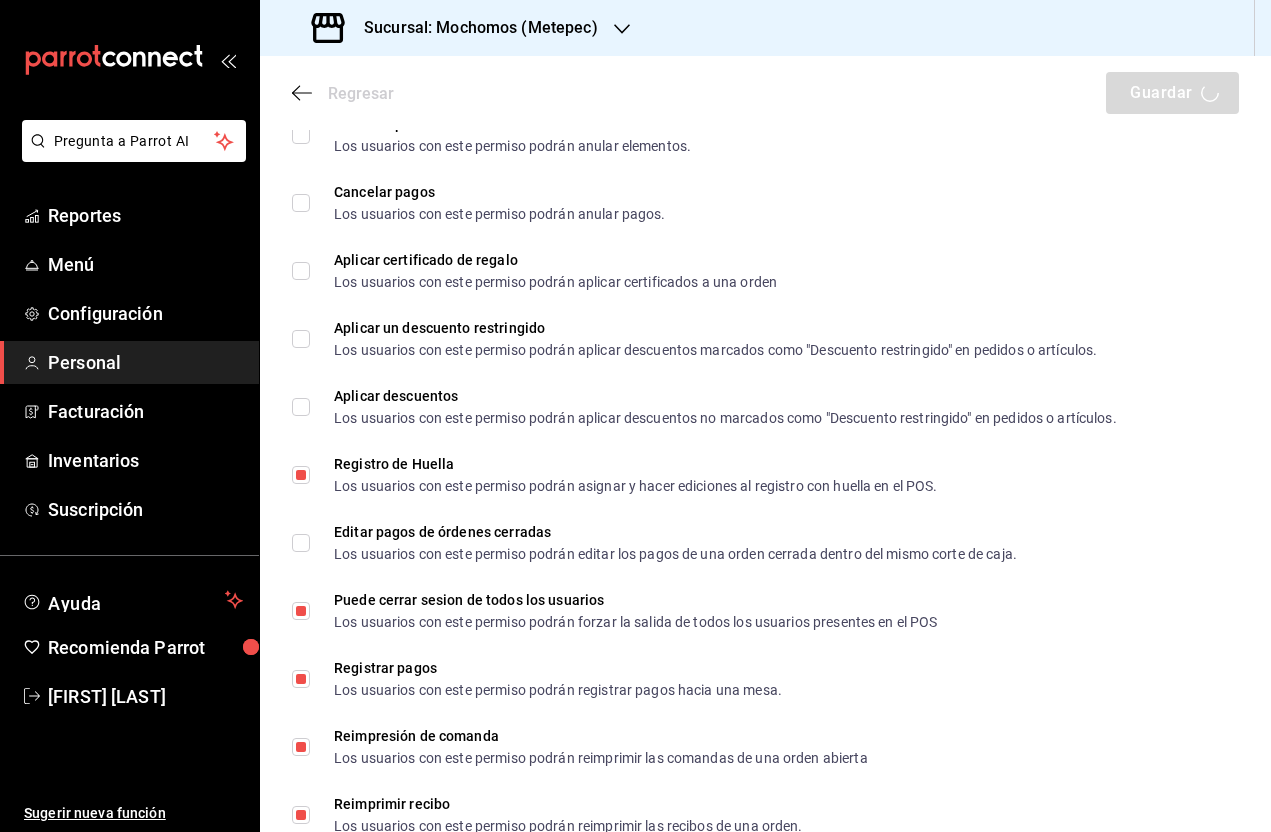 click 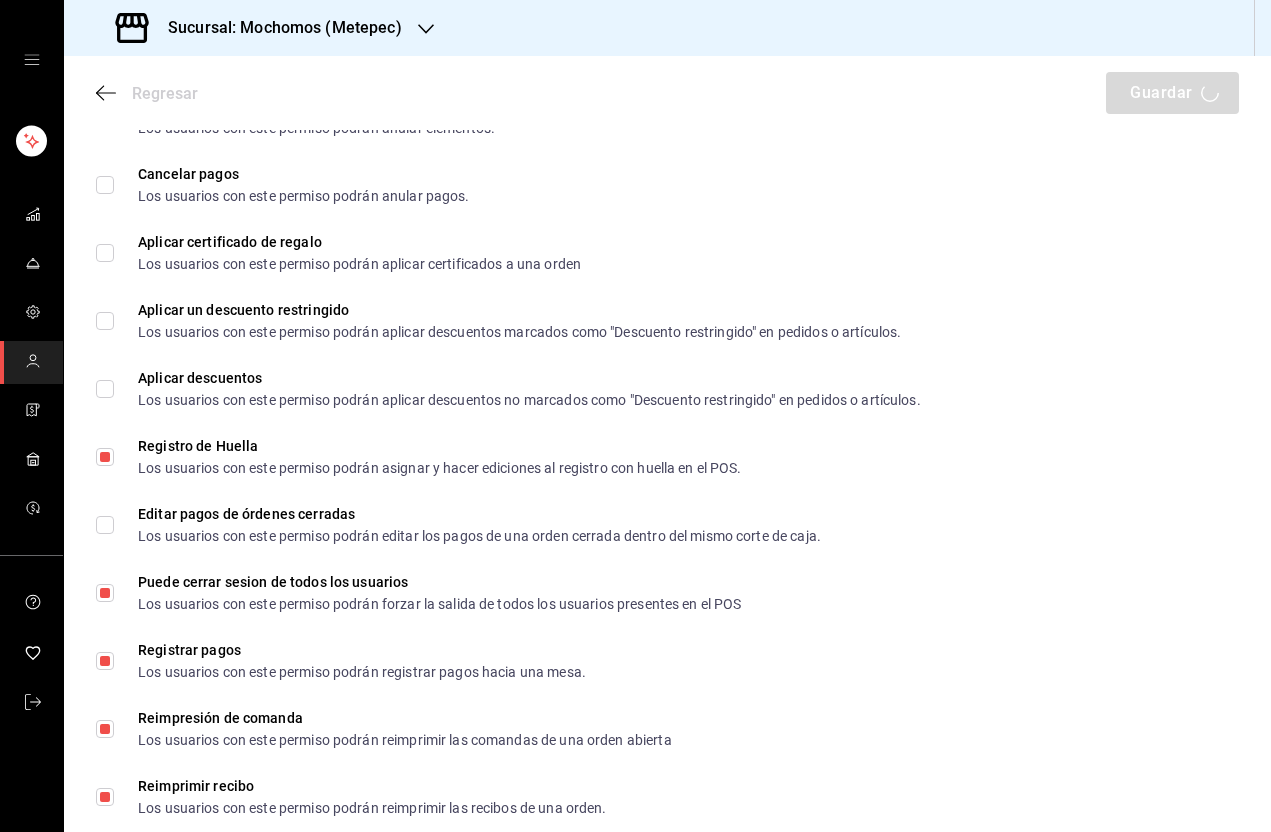 click at bounding box center (31, 60) 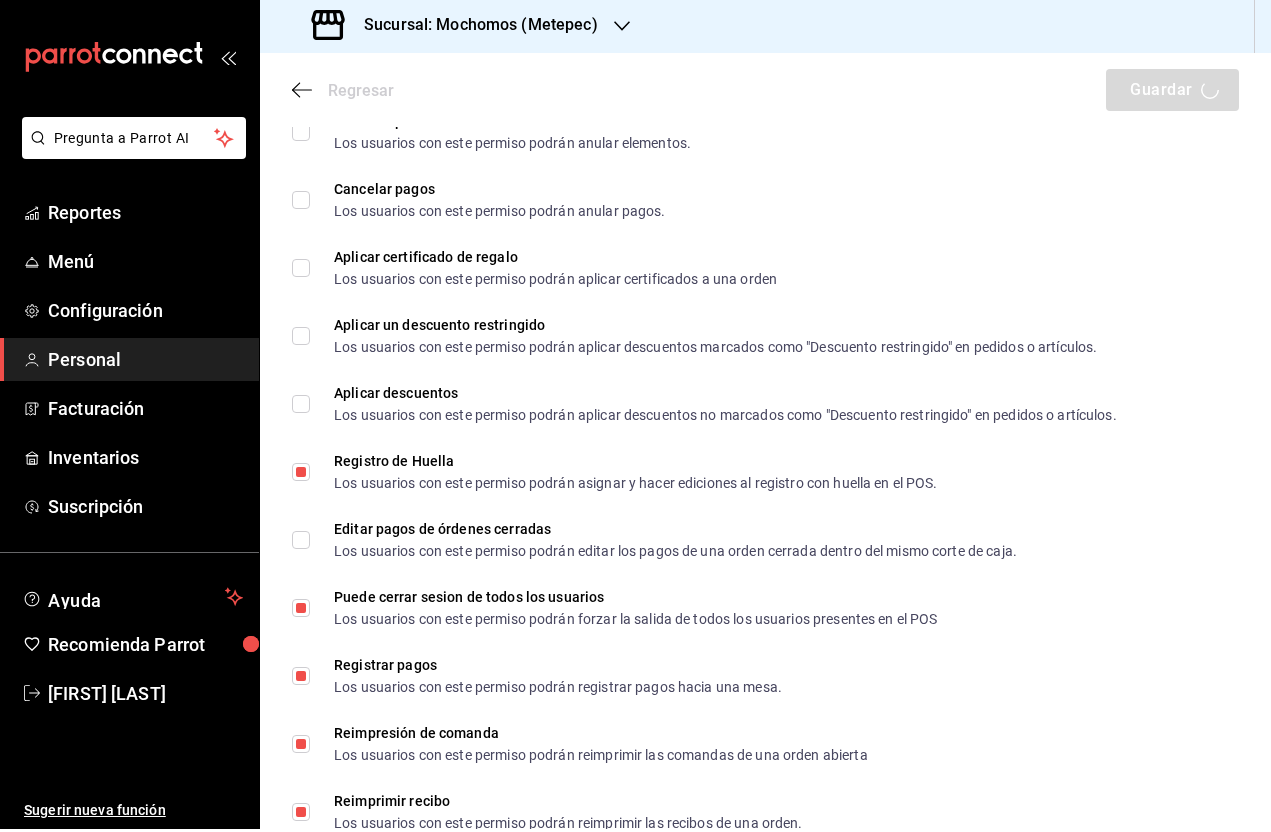 scroll, scrollTop: 0, scrollLeft: 0, axis: both 